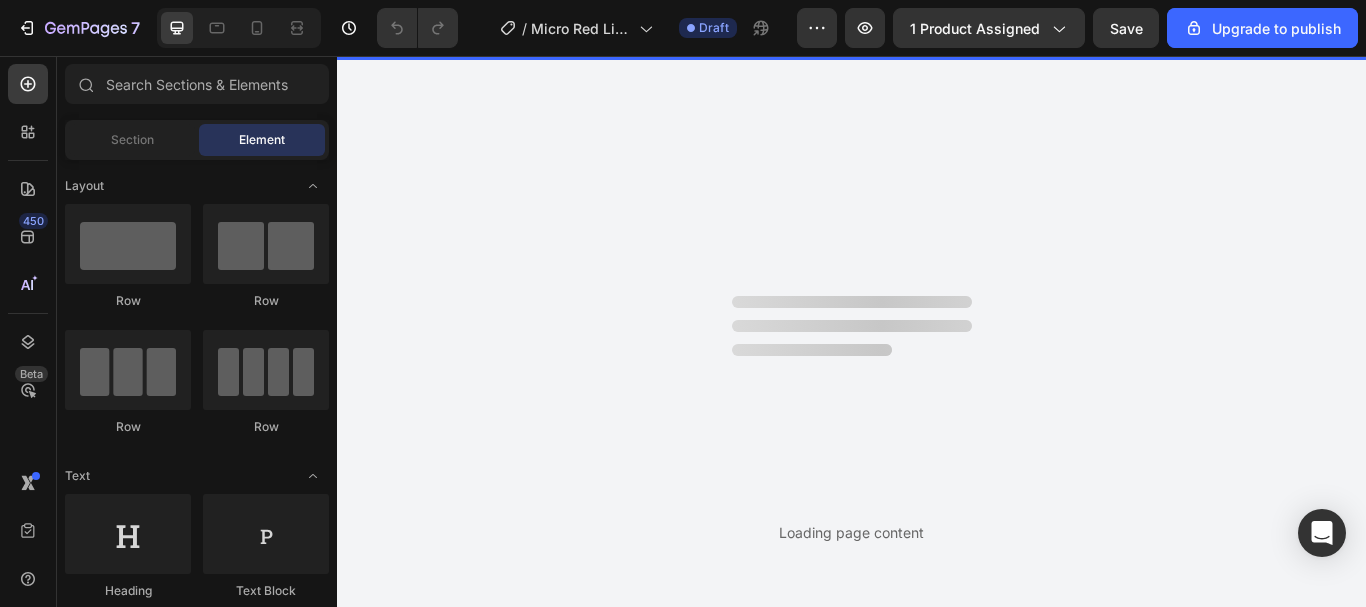 scroll, scrollTop: 0, scrollLeft: 0, axis: both 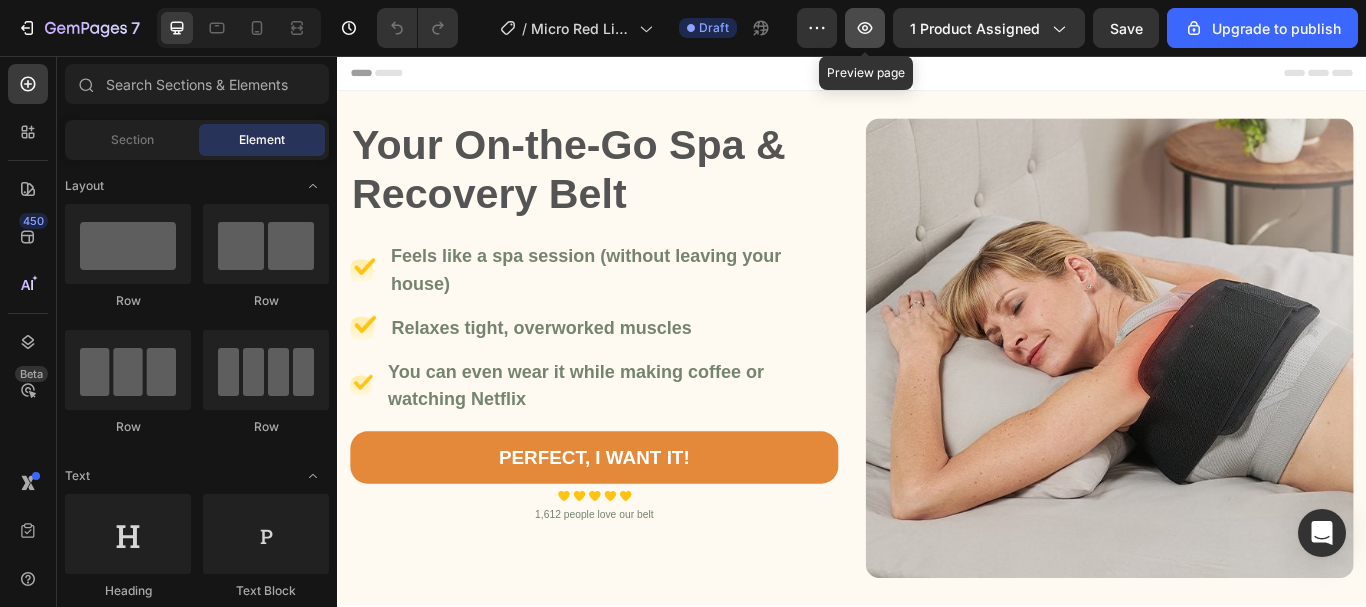 click 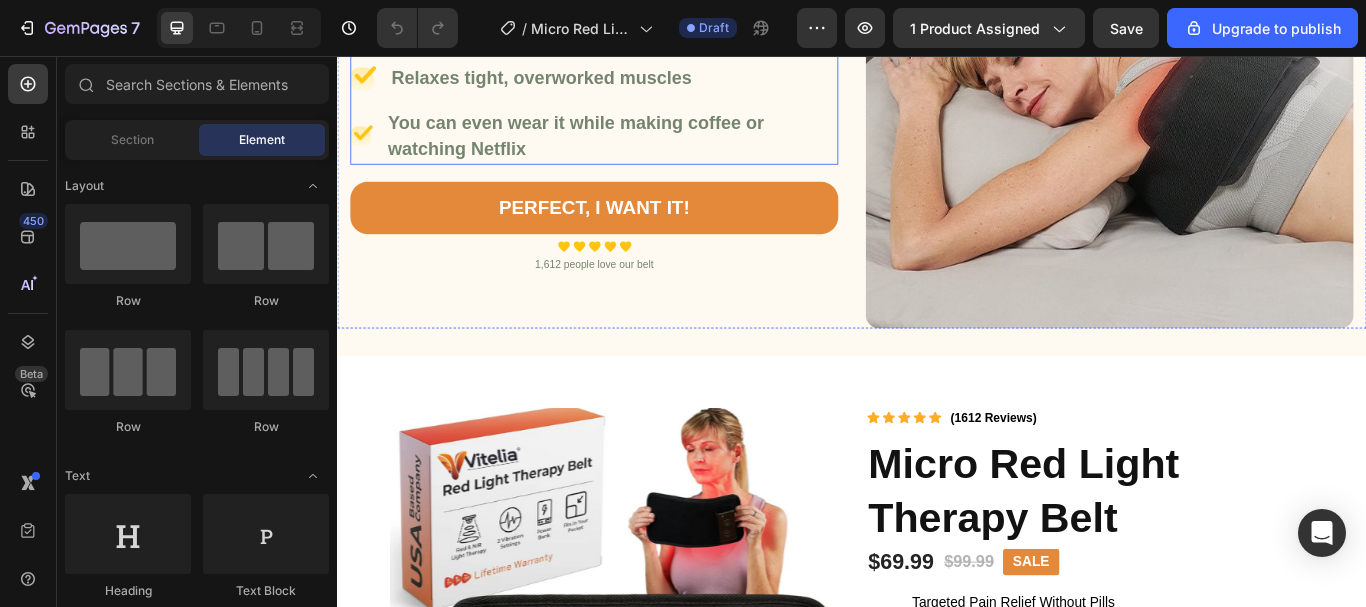 scroll, scrollTop: 500, scrollLeft: 0, axis: vertical 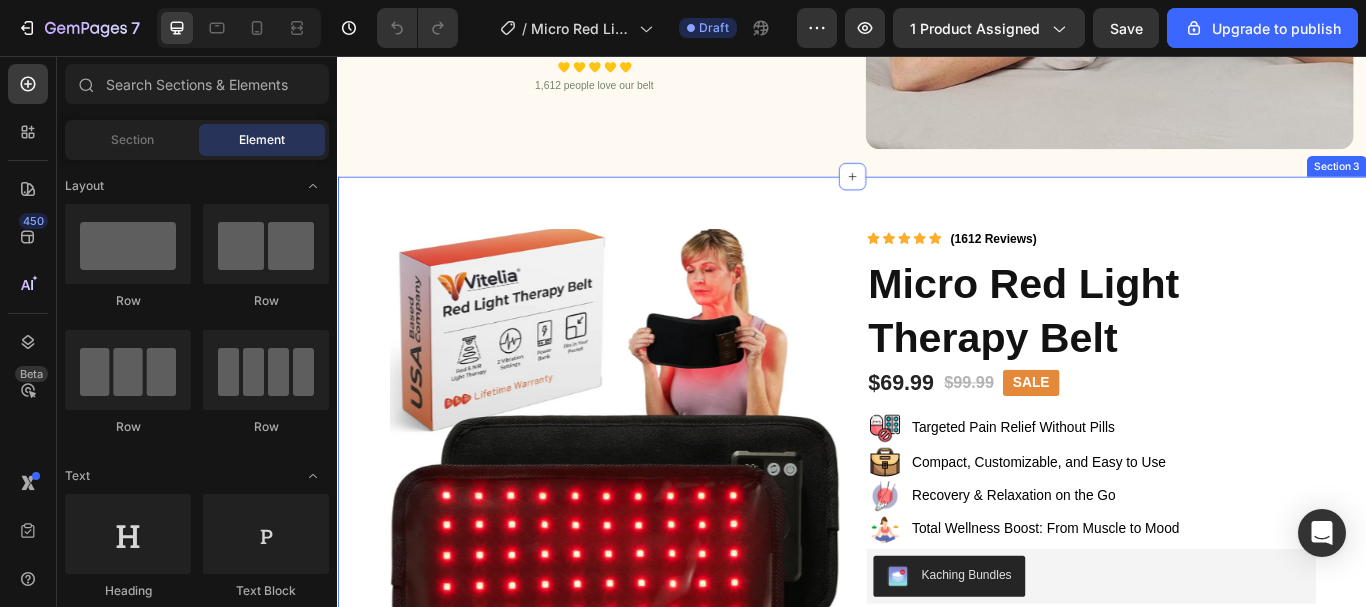 click on "Product Images Row Product Images Icon Icon Icon Icon Icon Icon List (1612 Reviews) Text Block Row Micro Red Light Therapy Belt Product Title $69.99 Product Price Product Price $99.99 Product Price Product Price SALE Text Block Row Row Image Targeted Pain Relief Without Pills Text Block Row Image Compact, Customizable, and Easy to Use Text Block Row Image Recovery & Relaxation on the Go Text Block Row Image Total Wellness Boost: From Muscle to Mood Text Block Row Kaching Bundles Kaching Bundles Add to cart Add to Cart Image Image Image Image Row [FIRST] [LAST], 42, [STATE] Text Block Icon Icon Icon Icon Icon Icon List Row "After my car accident, I struggled with daily back and shoulder pain. This red light belt is a game-changer. The warmth and gentle vibration feel like a mini spa session, and I’ve honestly cut my pain meds in half. I use it every evening while watching TV — it’s become part of my wind-down routine." Text Block Row [FIRST] [LAST], 35, [STATE] Text Block Icon" at bounding box center (937, 620) 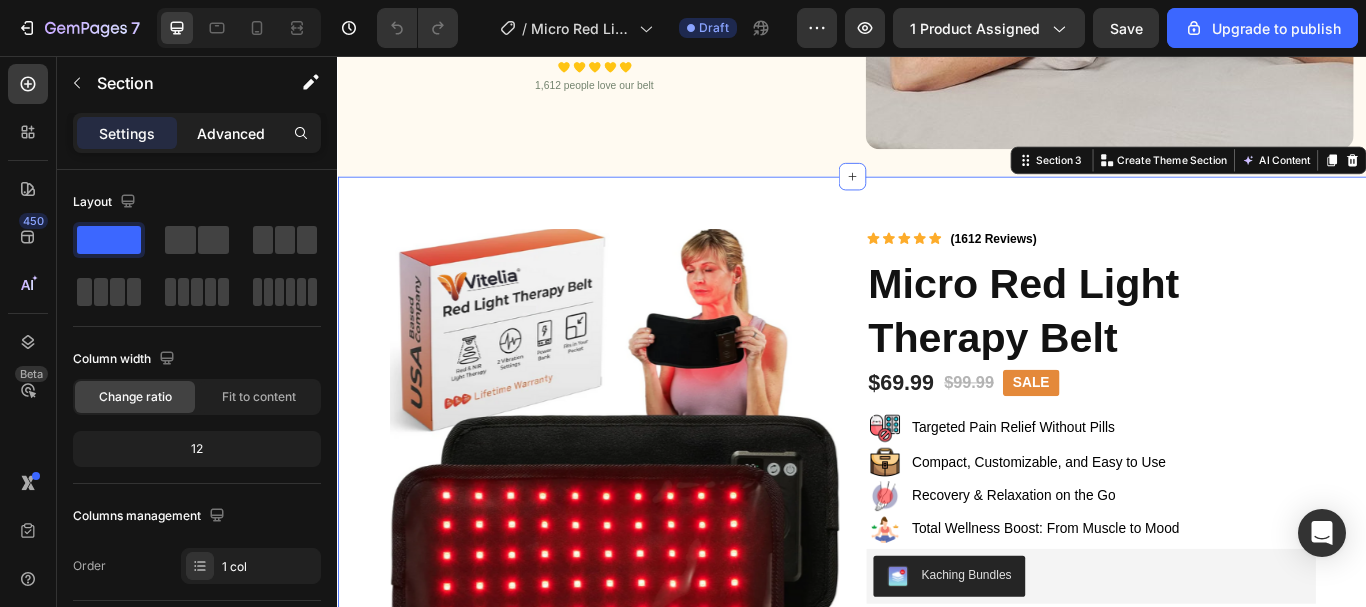 click on "Advanced" at bounding box center [231, 133] 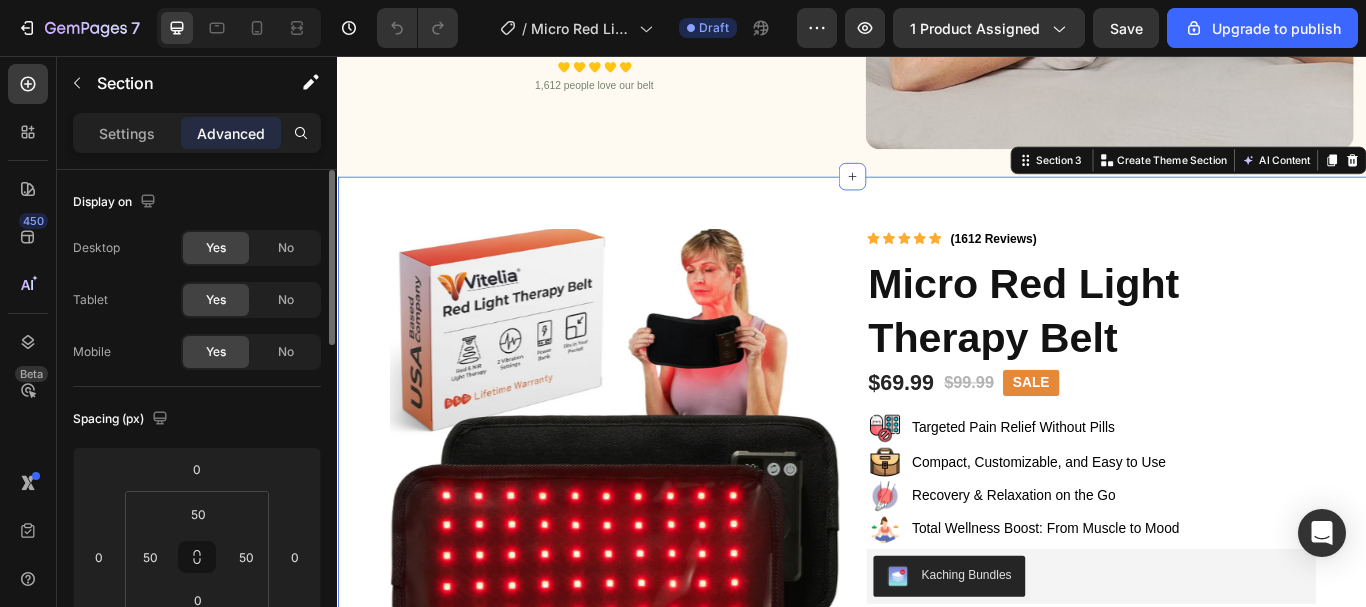 scroll, scrollTop: 300, scrollLeft: 0, axis: vertical 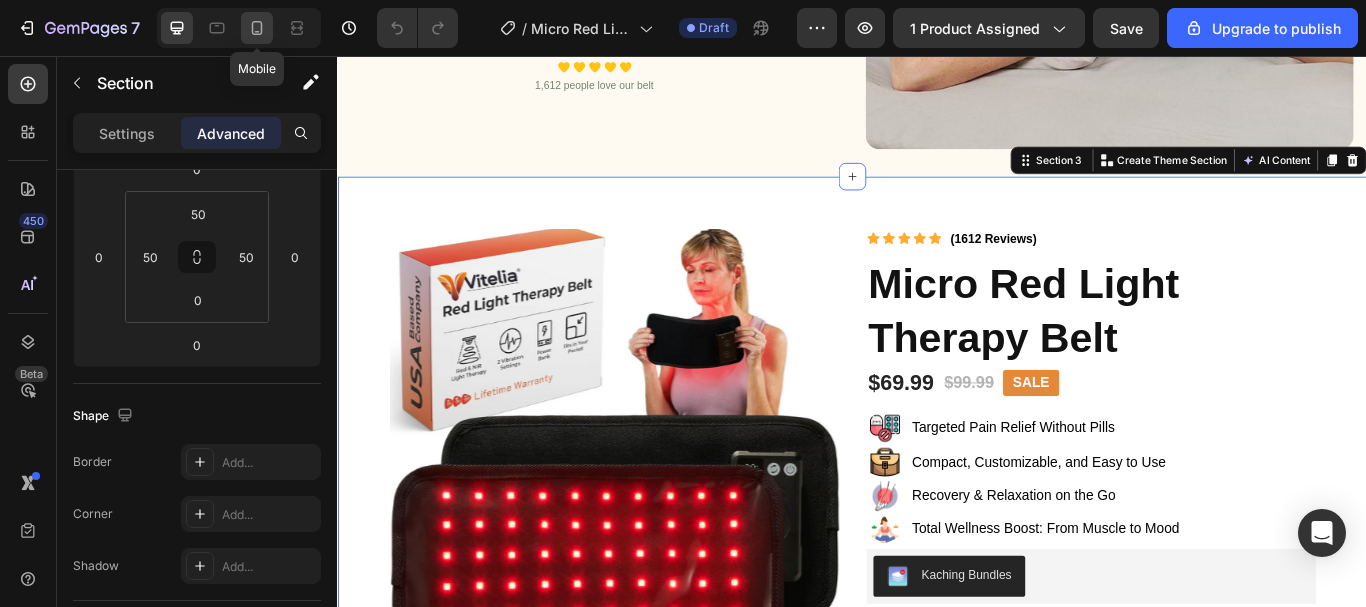 click 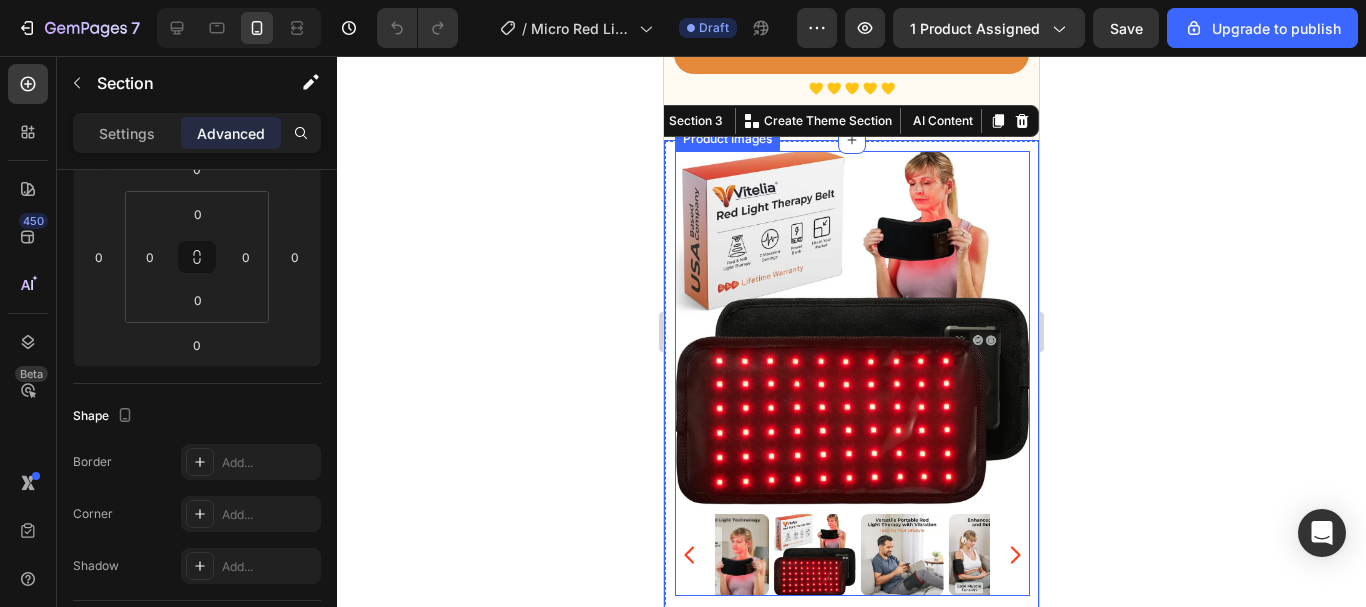 scroll, scrollTop: 908, scrollLeft: 0, axis: vertical 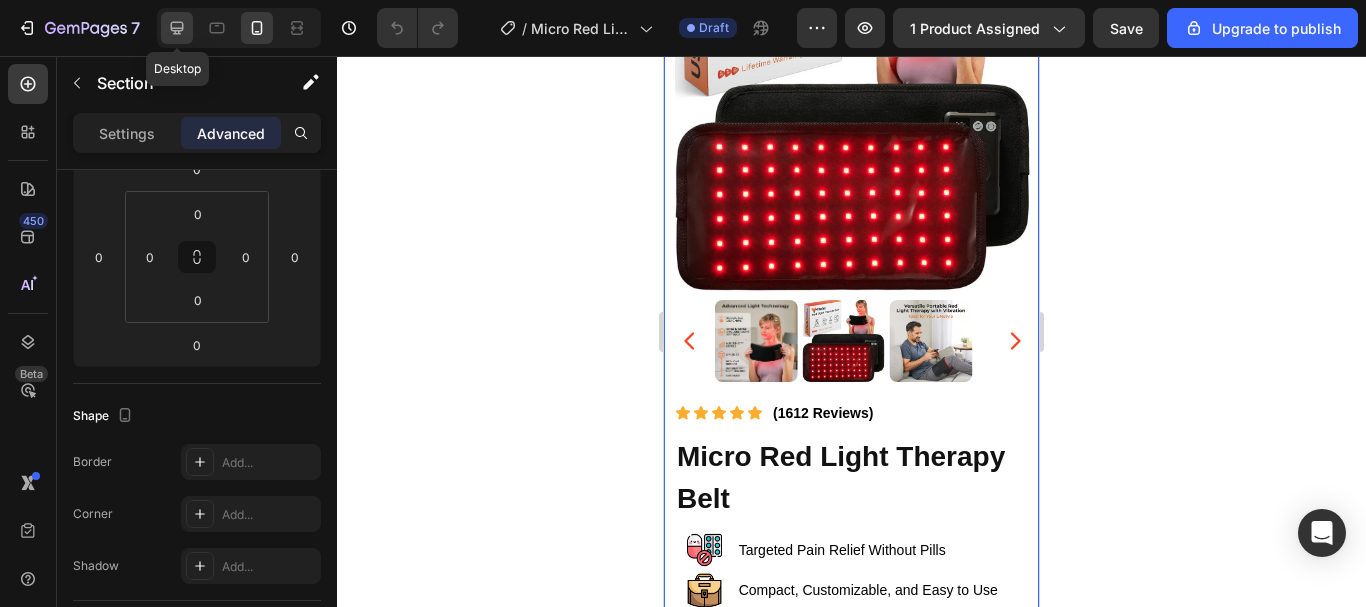 click 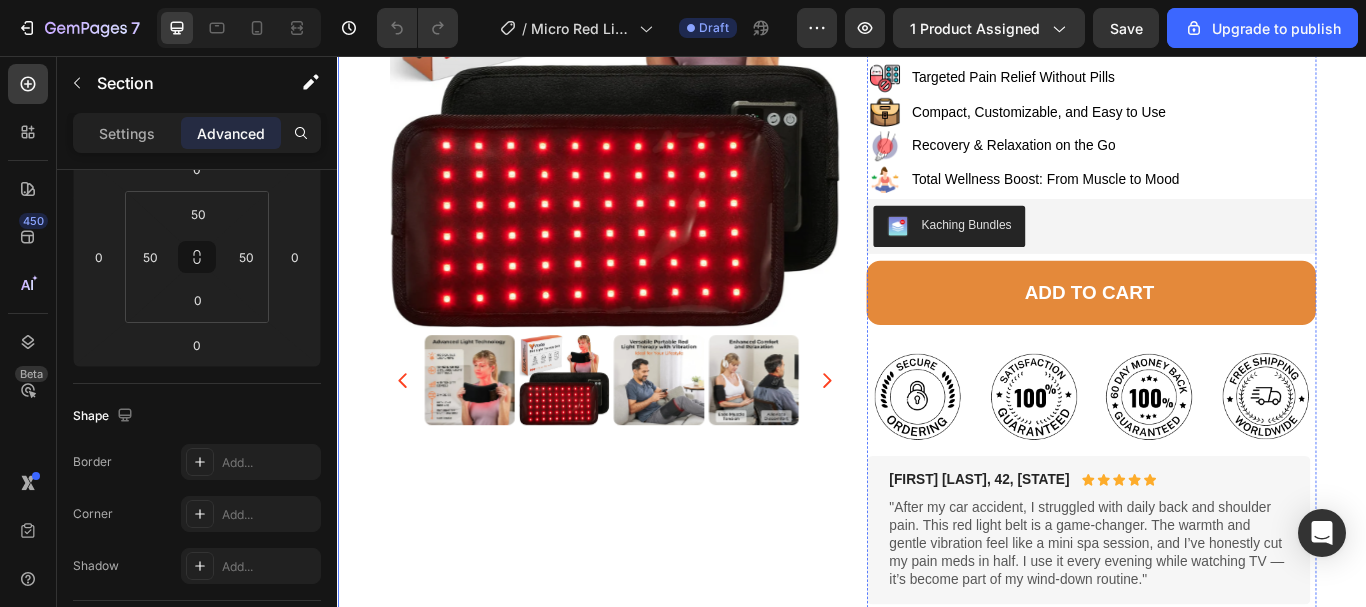 scroll, scrollTop: 564, scrollLeft: 0, axis: vertical 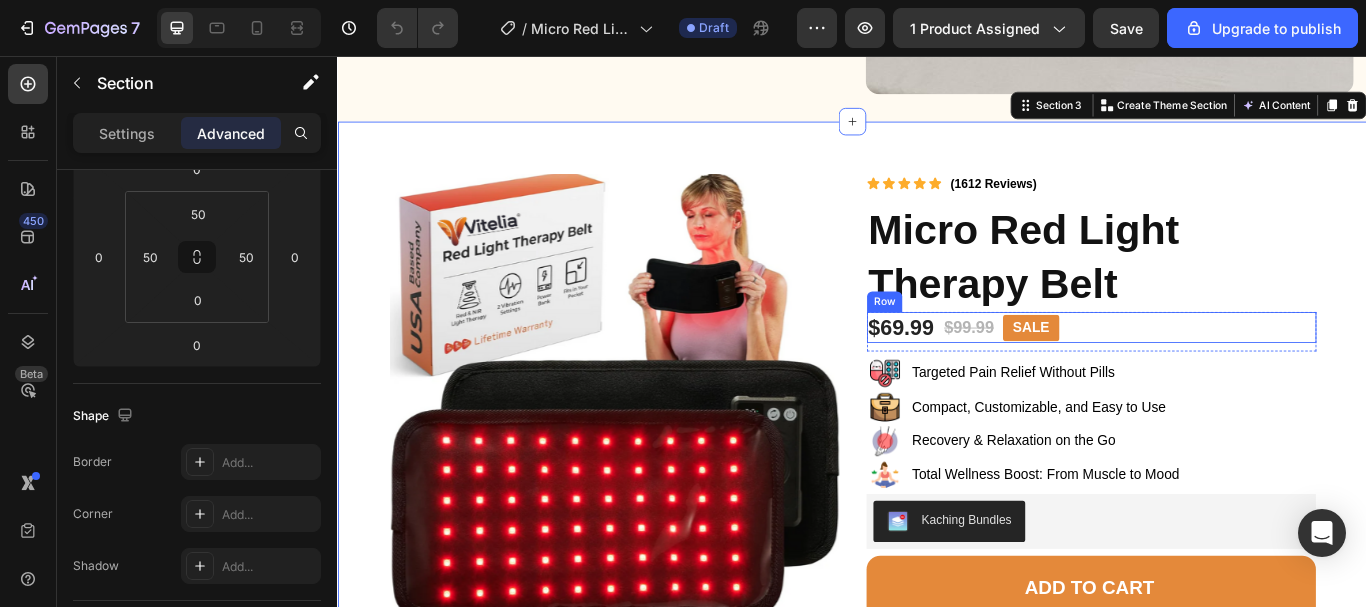 click on "$69.99 Product Price Product Price $99.99 Product Price Product Price SALE Text Block Row" at bounding box center [1216, 373] 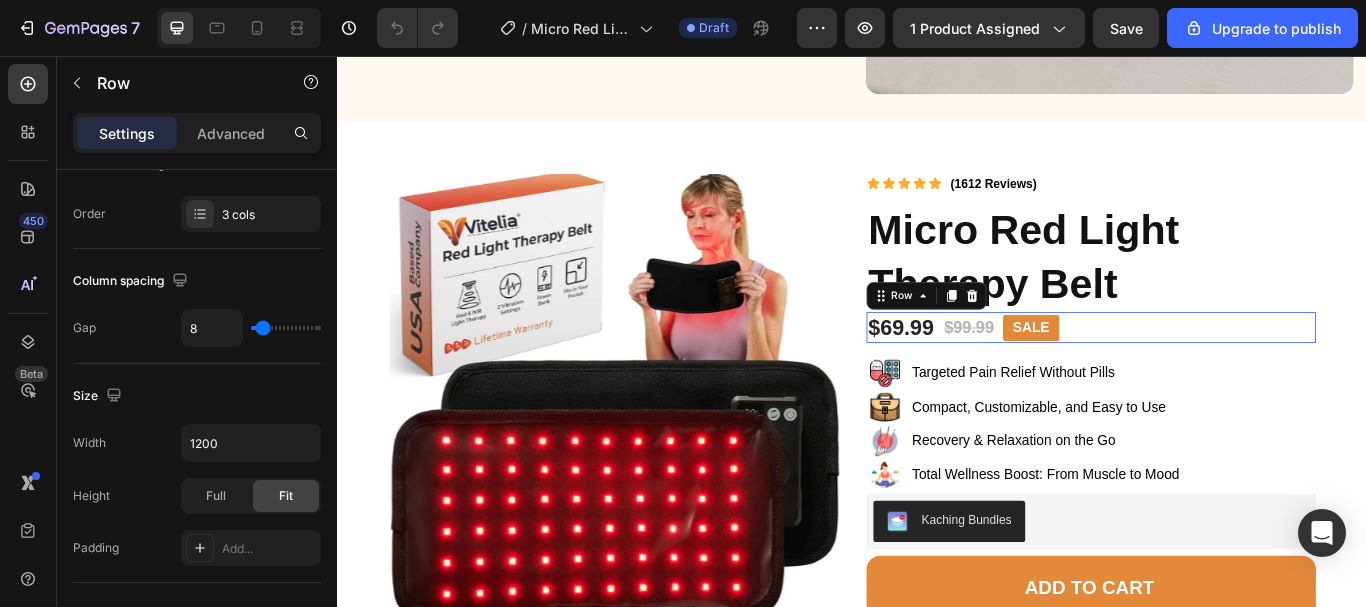 scroll, scrollTop: 0, scrollLeft: 0, axis: both 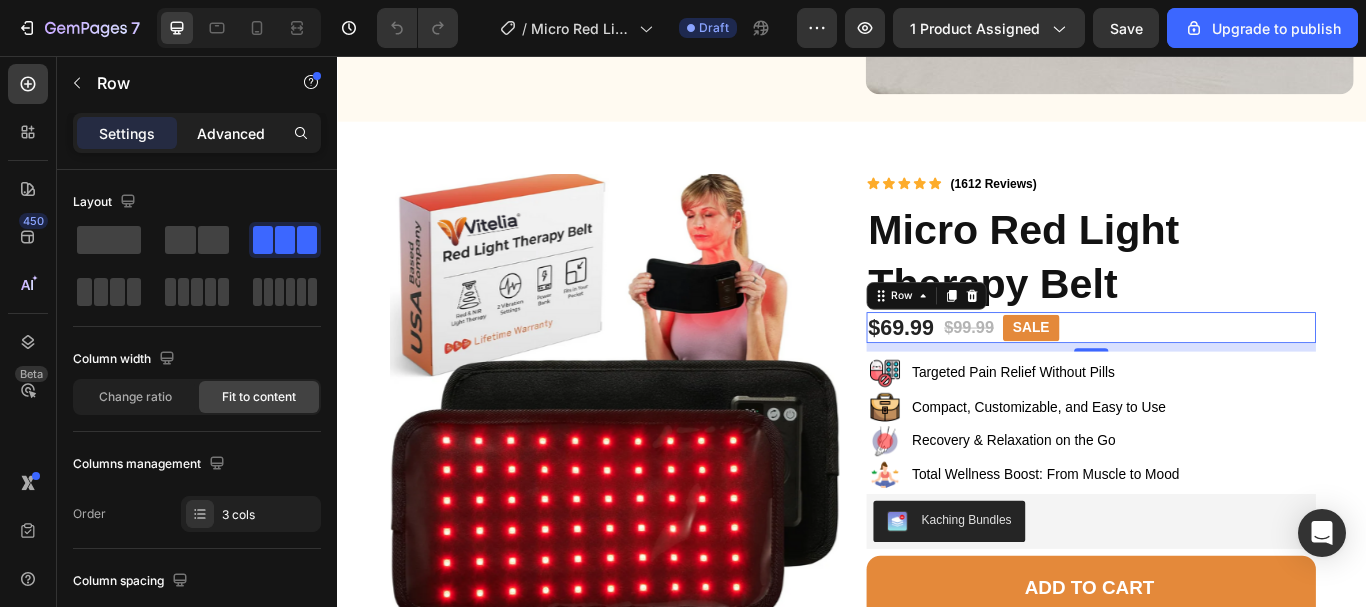 click on "Advanced" at bounding box center (231, 133) 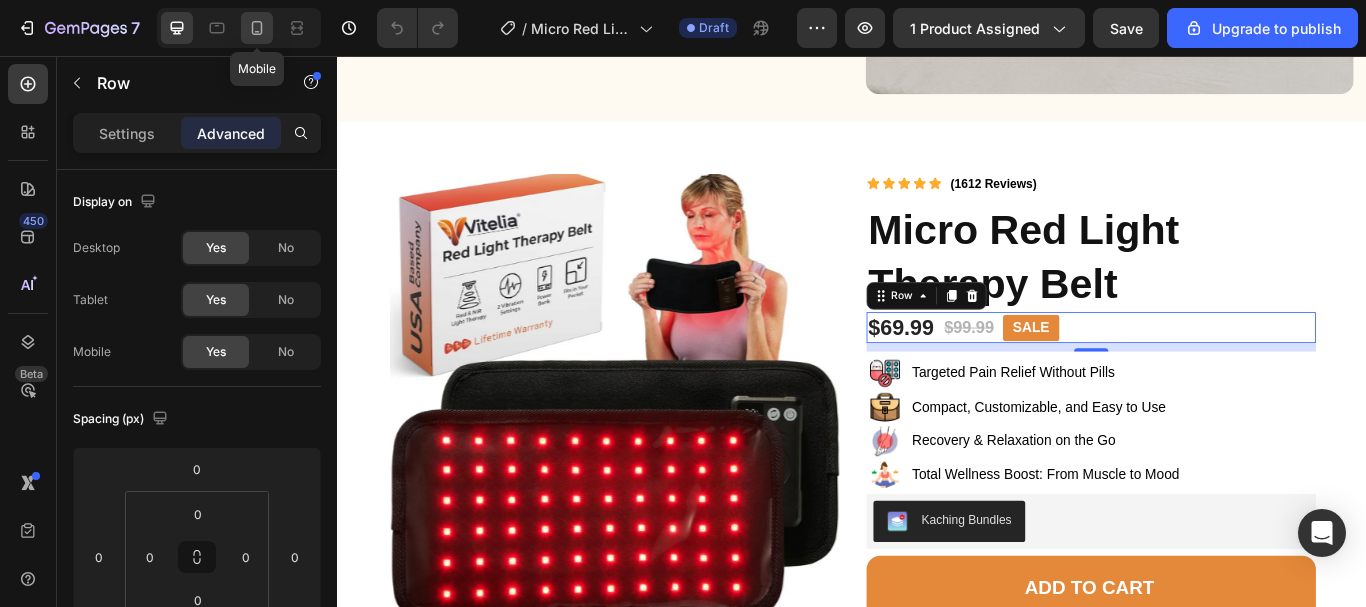 click 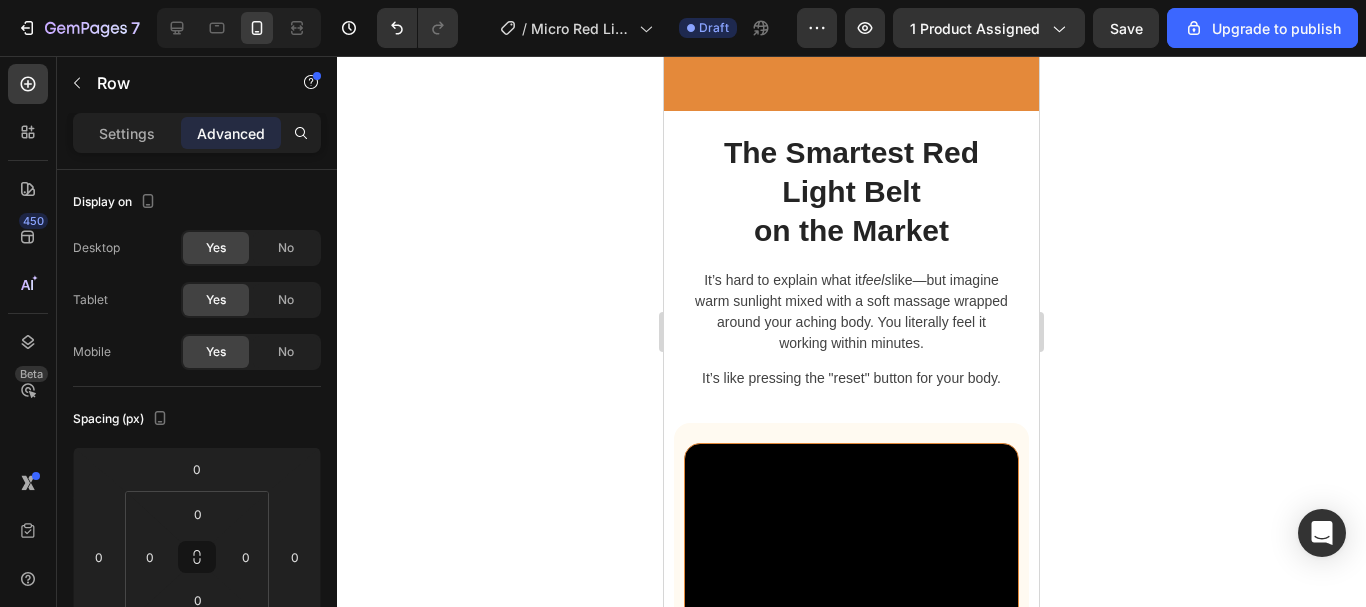 scroll, scrollTop: 1994, scrollLeft: 0, axis: vertical 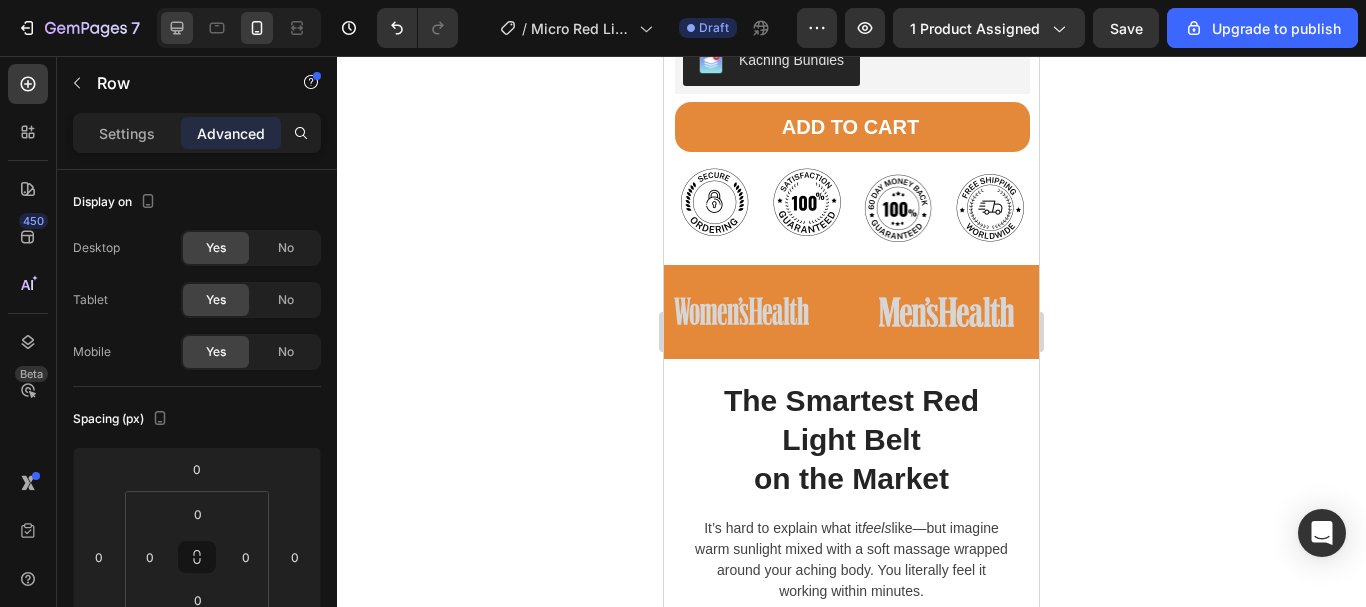 click 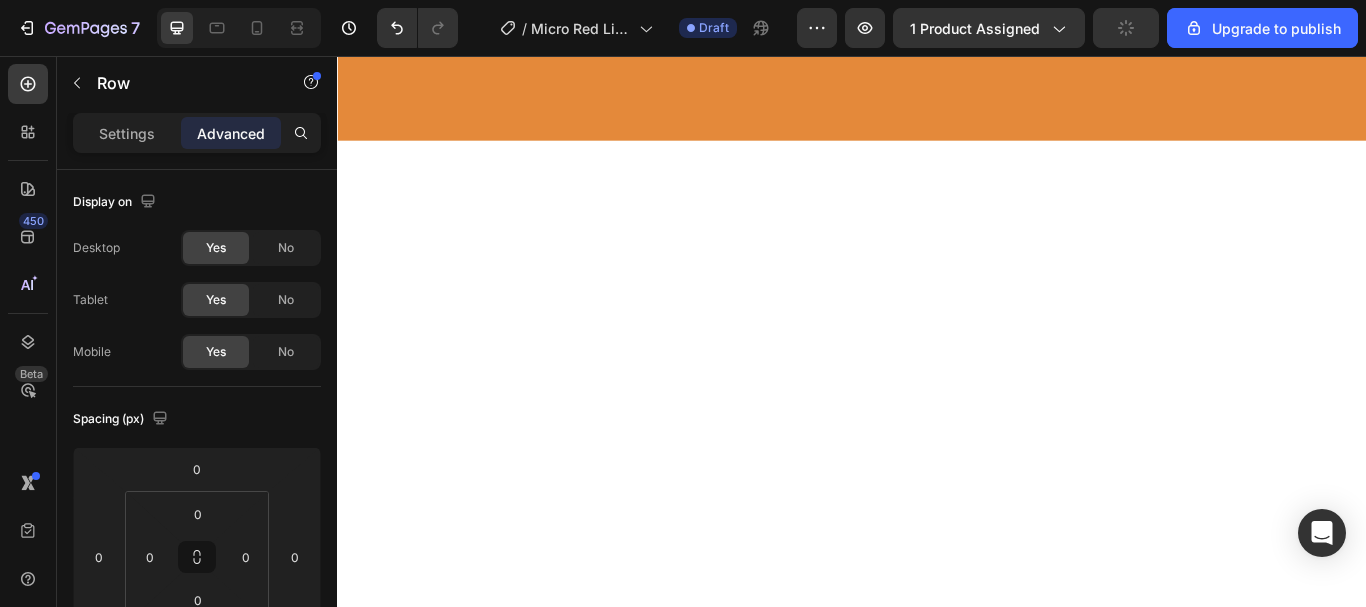scroll, scrollTop: 623, scrollLeft: 0, axis: vertical 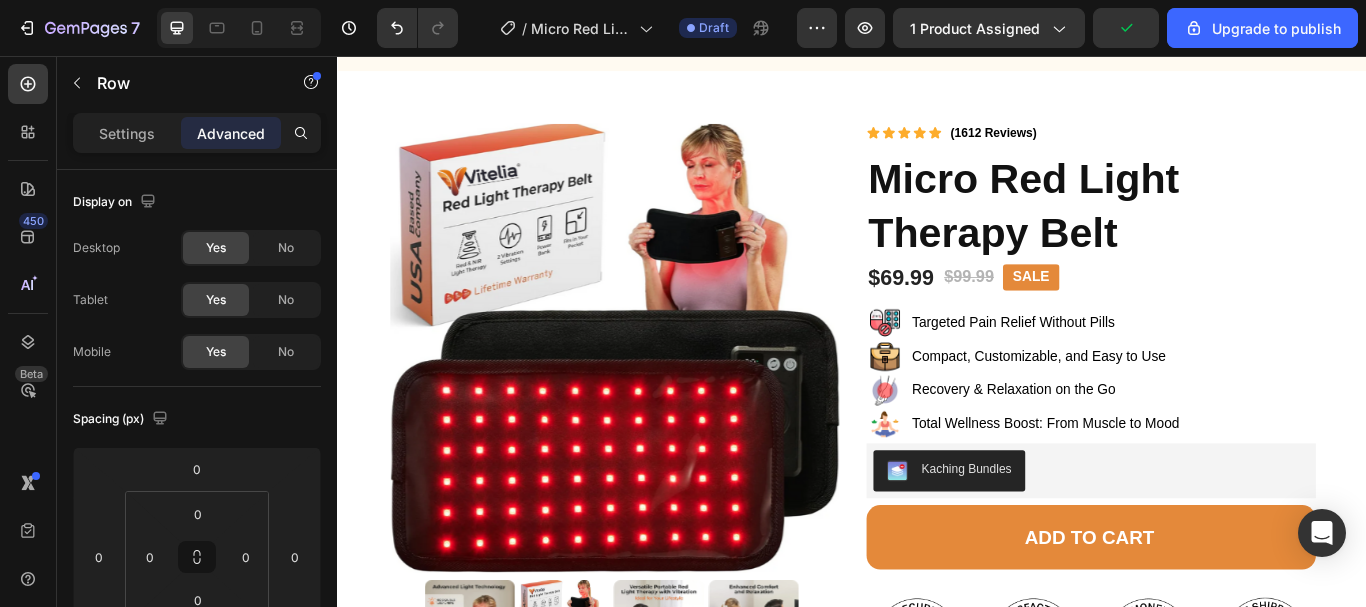 click on "$69.99 Product Price Product Price $99.99 Product Price Product Price SALE Text Block Row" at bounding box center [1216, 314] 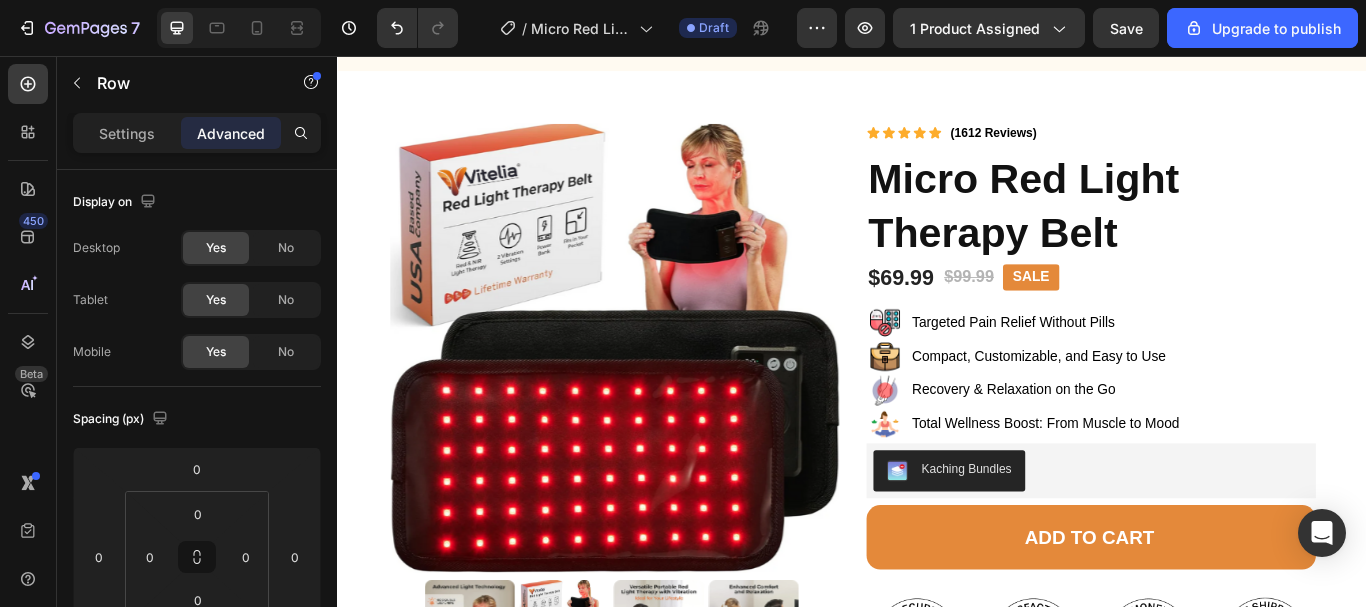 click on "$69.99 Product Price Product Price $99.99 Product Price Product Price SALE Text Block Row" at bounding box center (1216, 314) 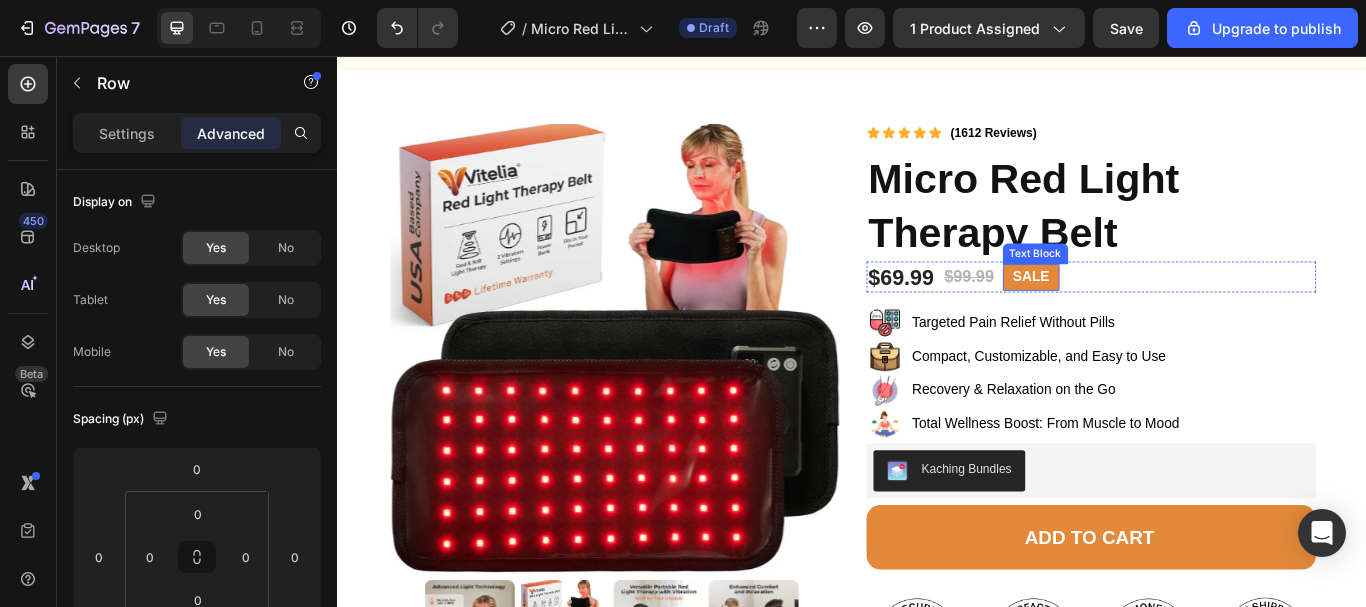 click on "SALE" at bounding box center (1146, 314) 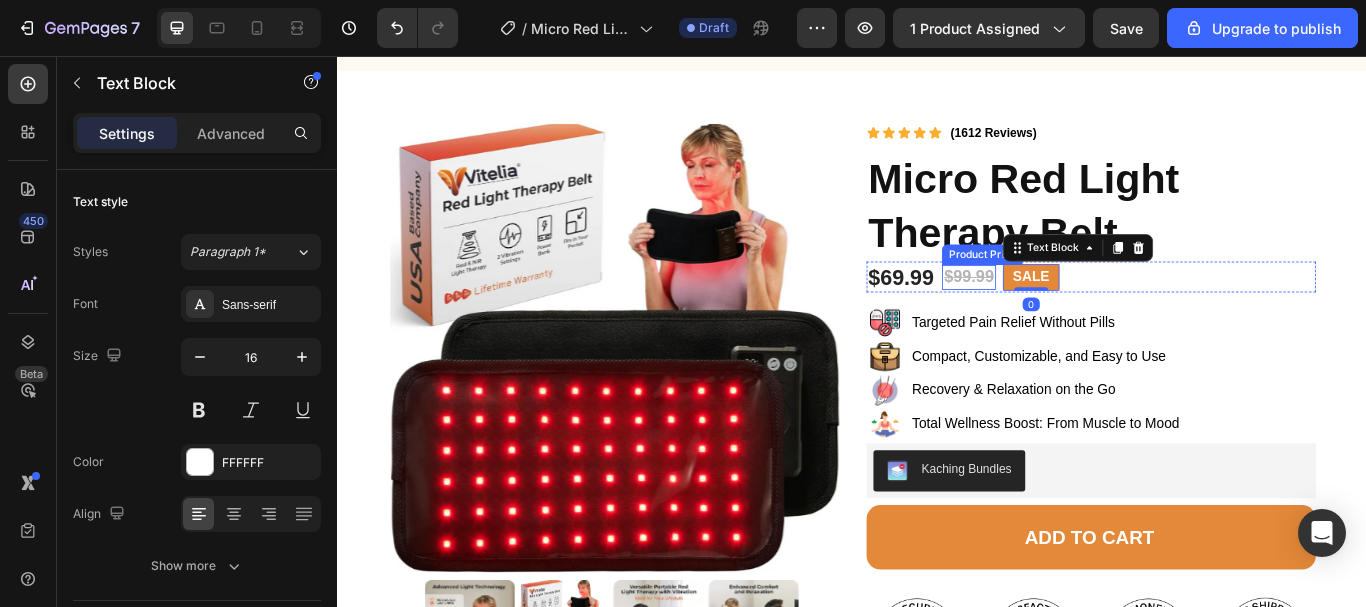 click on "$99.99" at bounding box center (1073, 314) 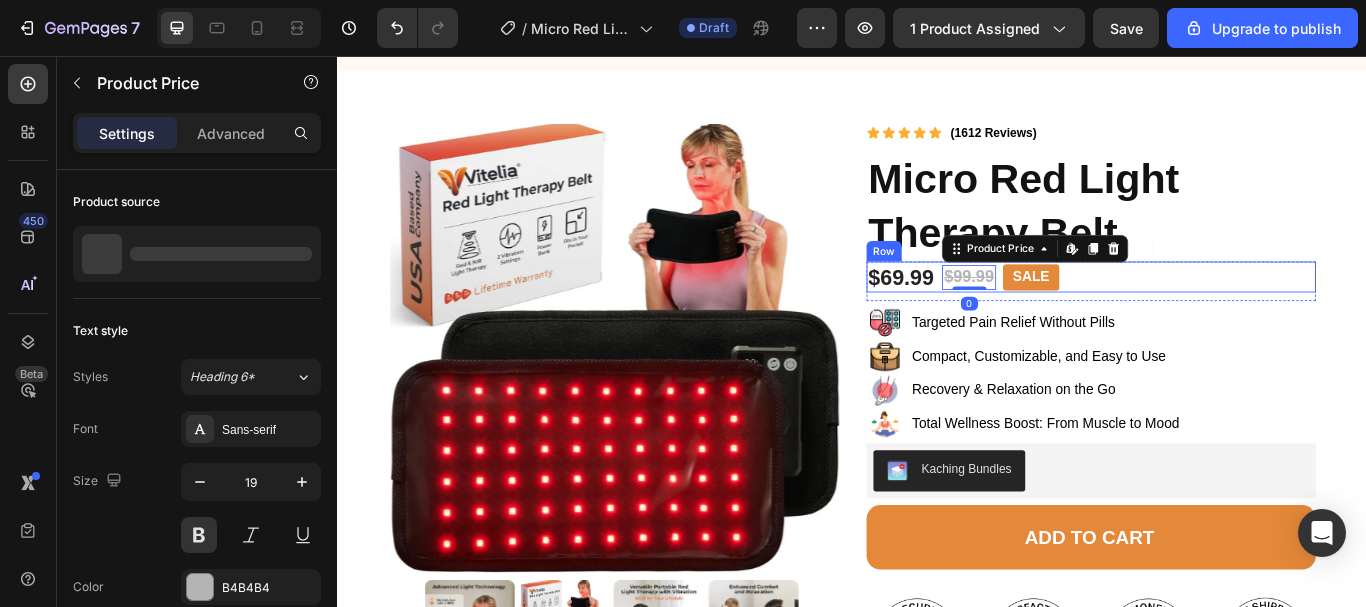click on "$69.99 Product Price Product Price $99.99 Product Price   Edit content in Shopify 0 Product Price   Edit content in Shopify 0 SALE Text Block Row" at bounding box center (1216, 314) 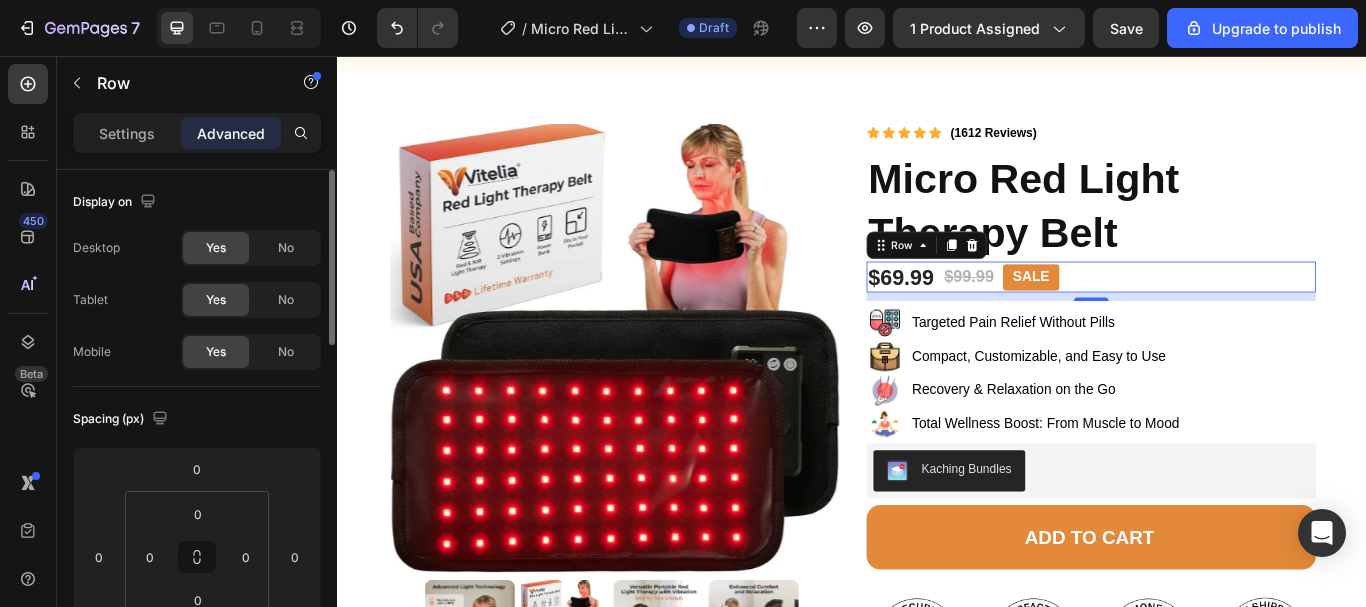 click on "Yes" 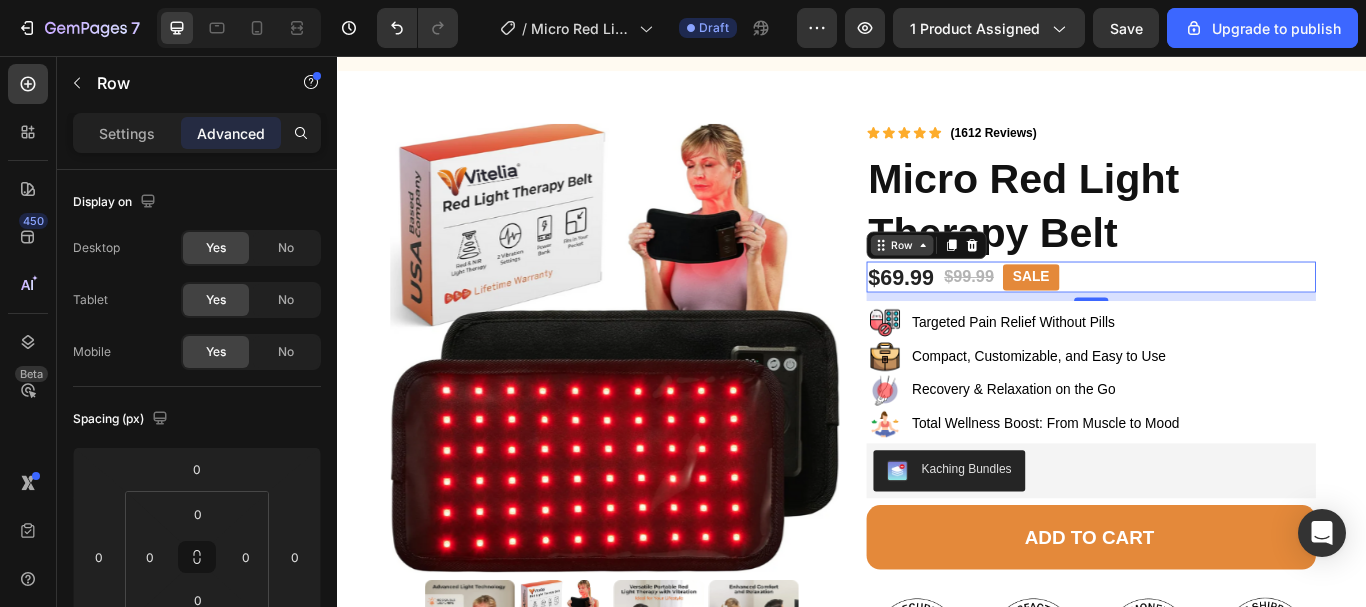 click on "Row" at bounding box center (995, 277) 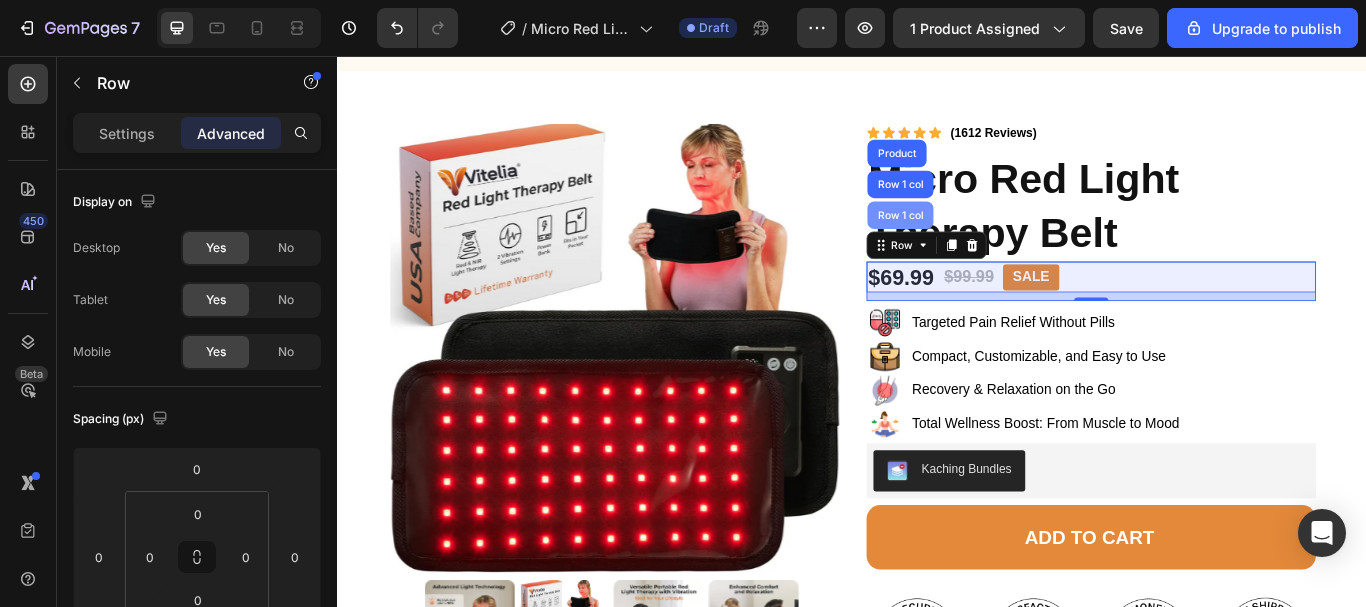 click on "Row 1 col" at bounding box center [993, 242] 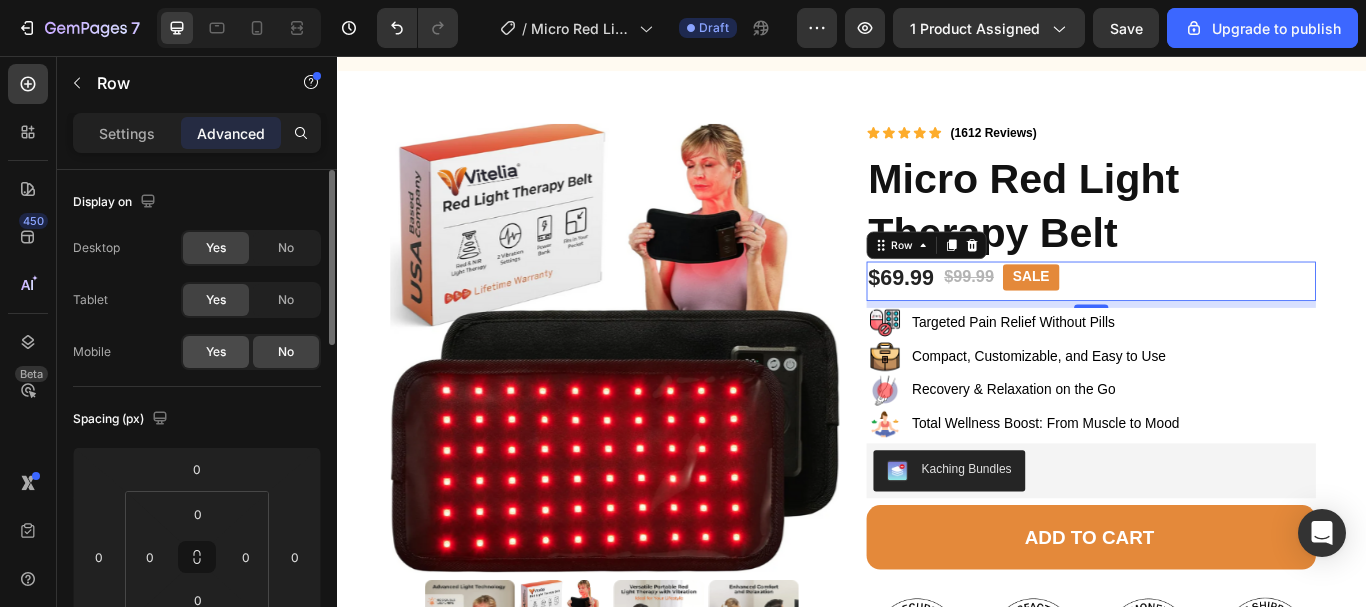 click on "Yes" 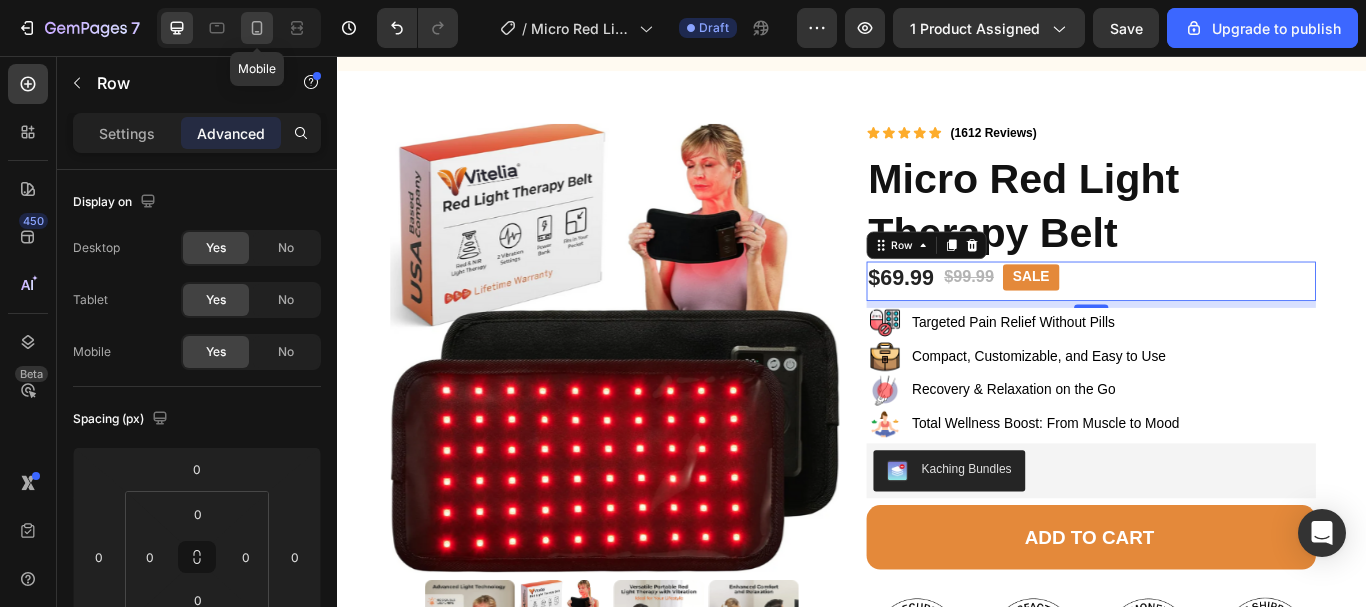 click 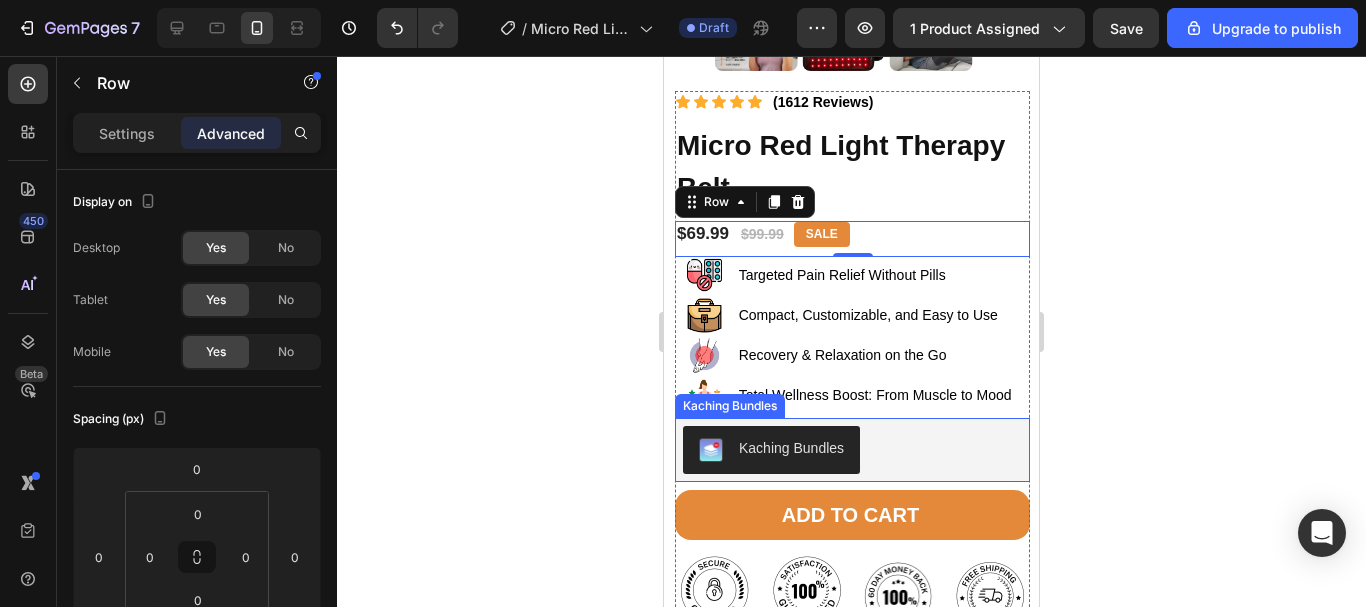 scroll, scrollTop: 1199, scrollLeft: 0, axis: vertical 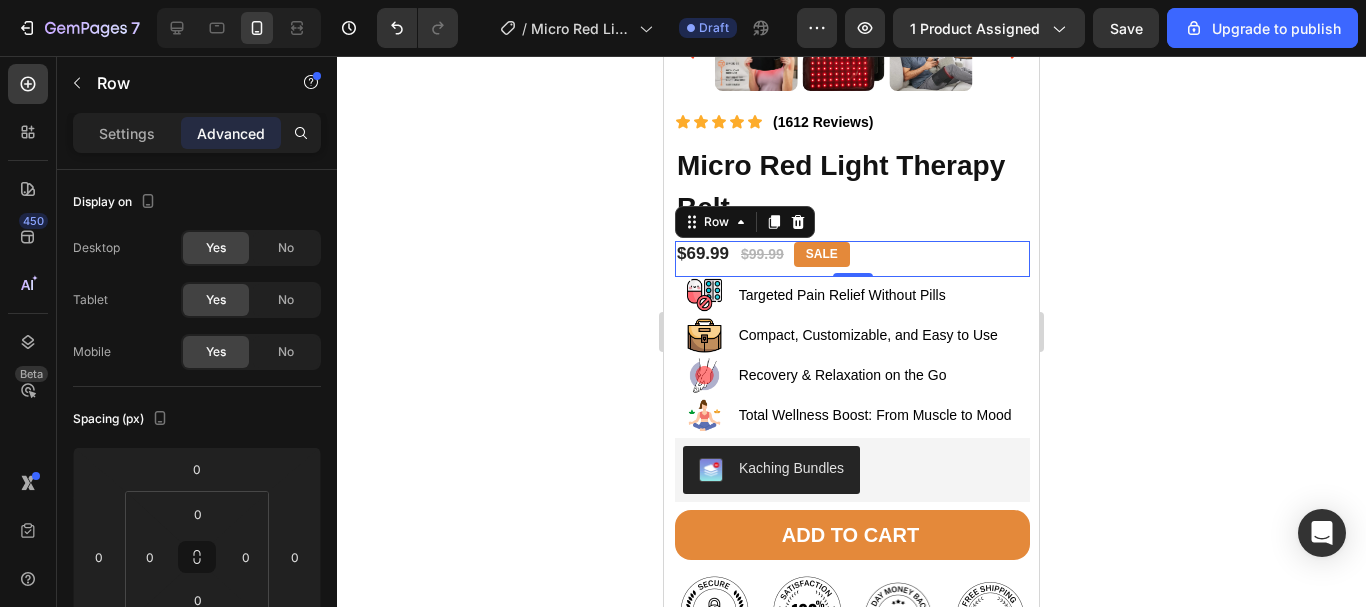 click on "$69.99 Product Price Product Price $99.99 Product Price Product Price SALE Text Block Row" at bounding box center (852, 259) 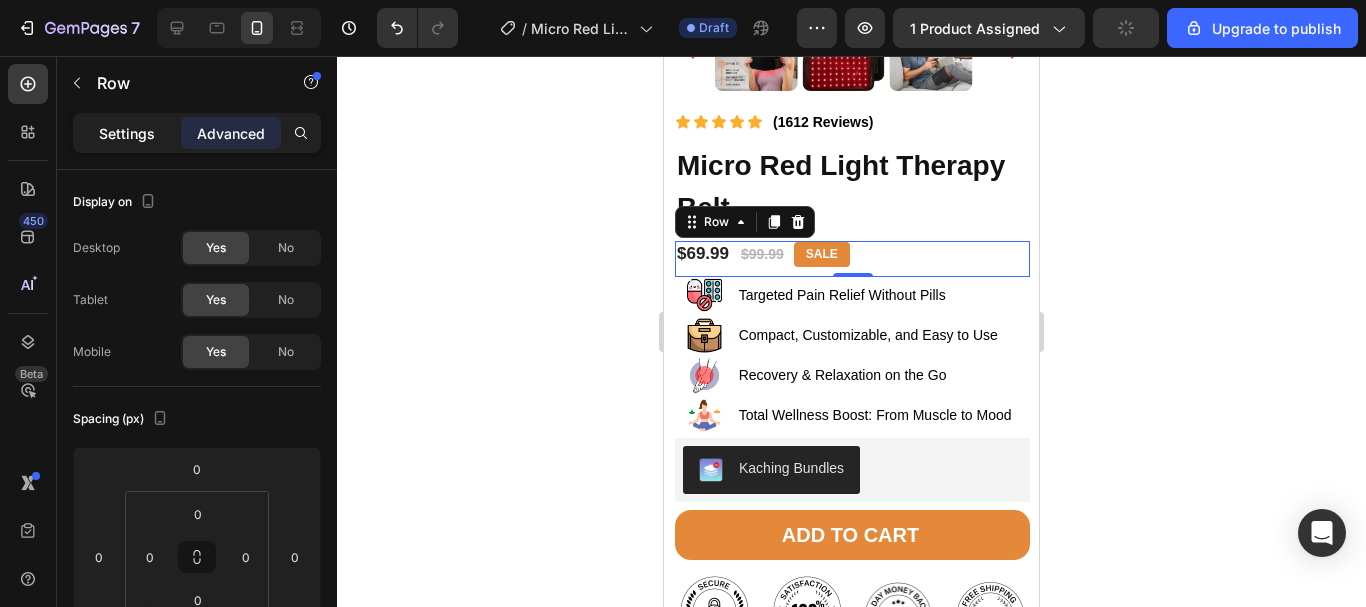 click on "Settings" at bounding box center (127, 133) 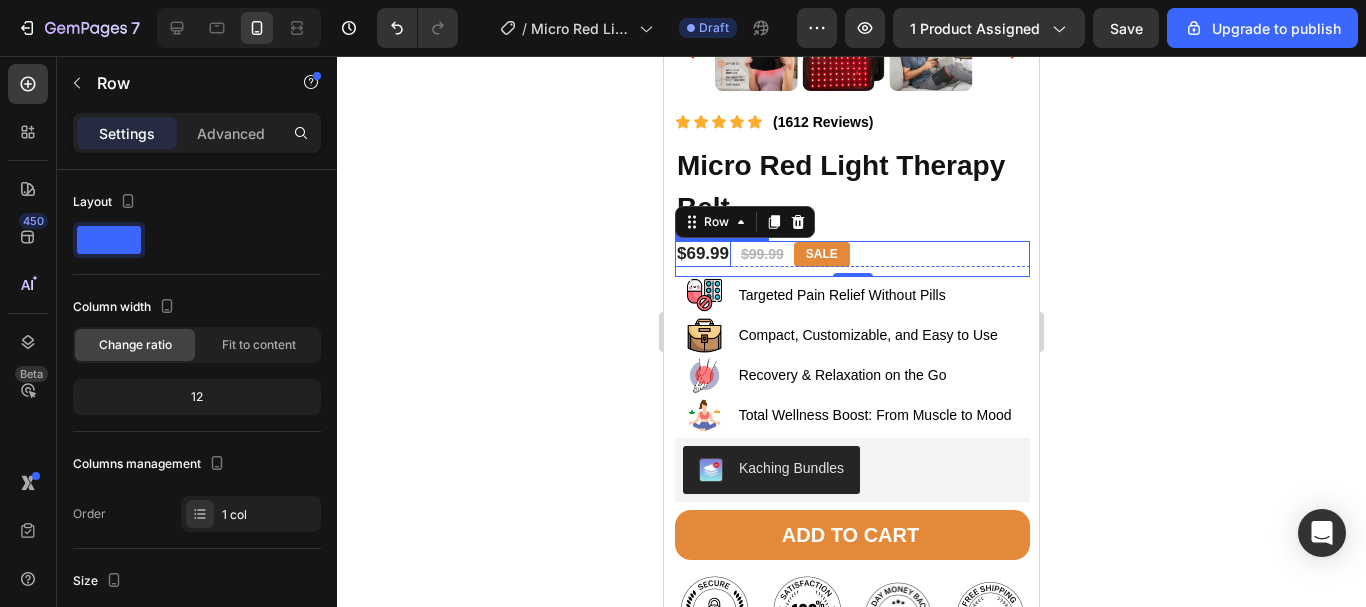 click on "$69.99" at bounding box center [703, 254] 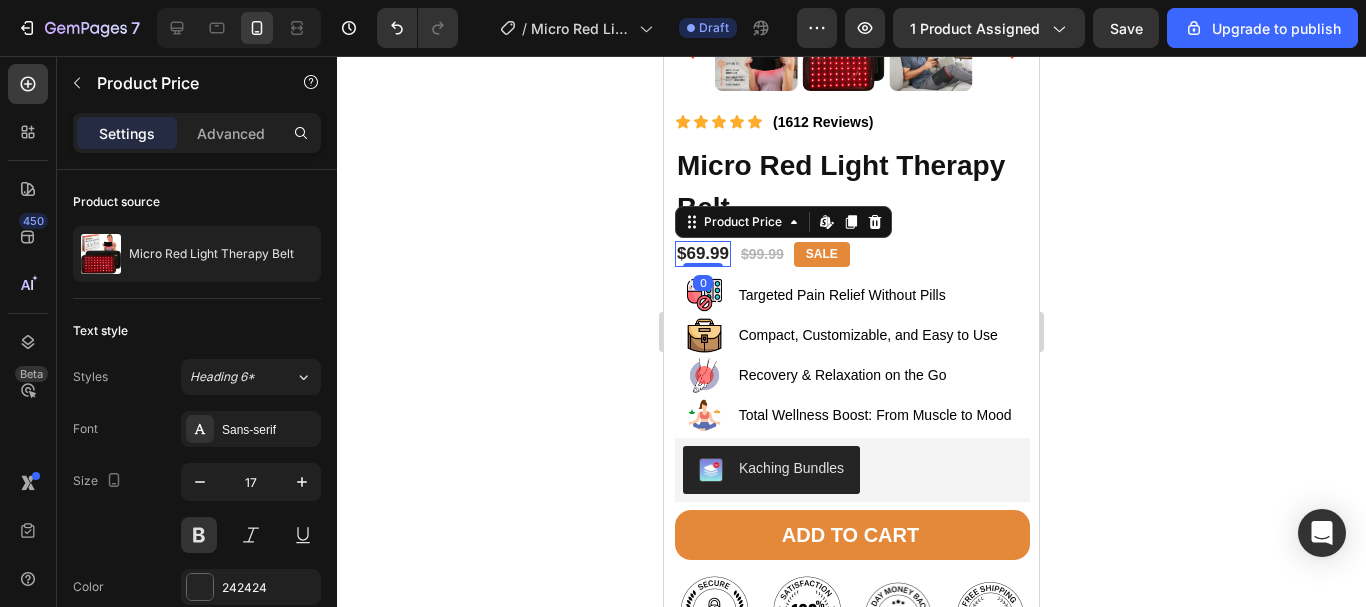 click on "$69.99" at bounding box center (703, 254) 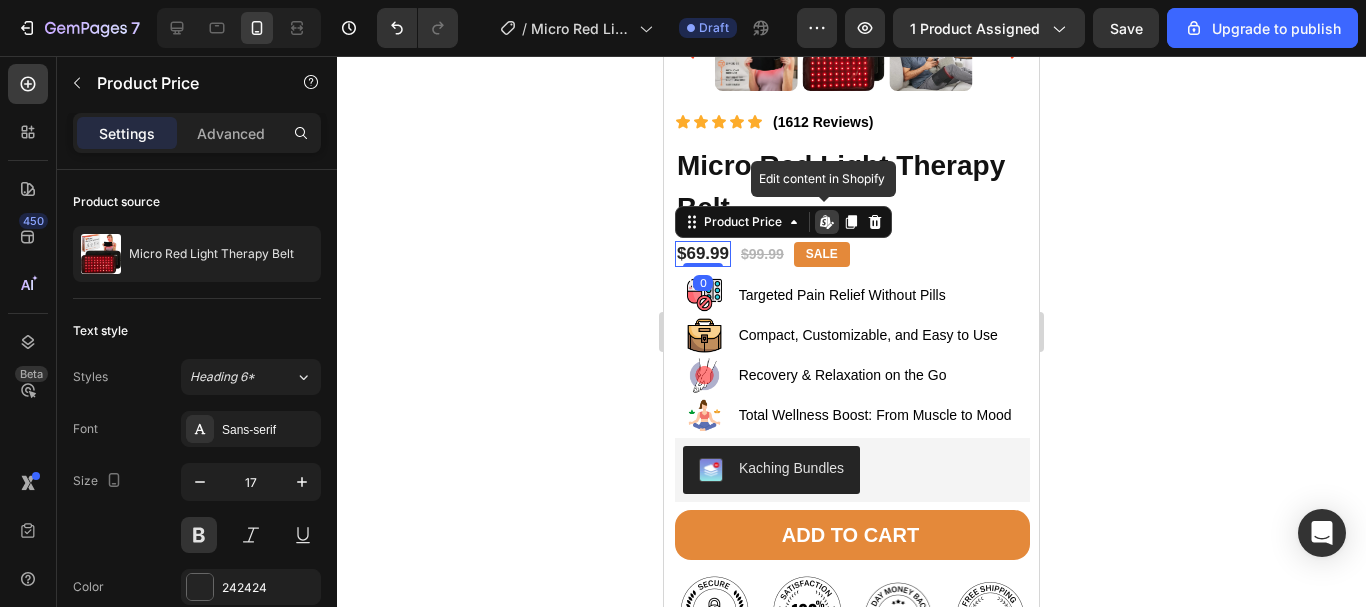 click on "$69.99" at bounding box center [703, 254] 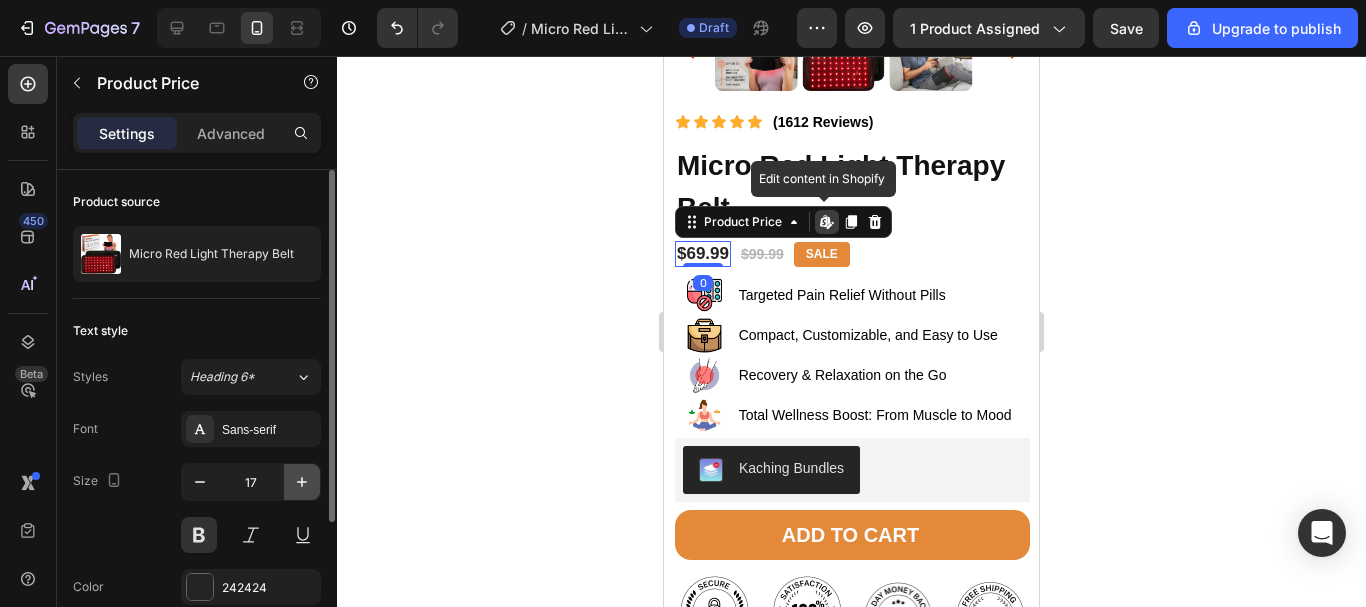 click 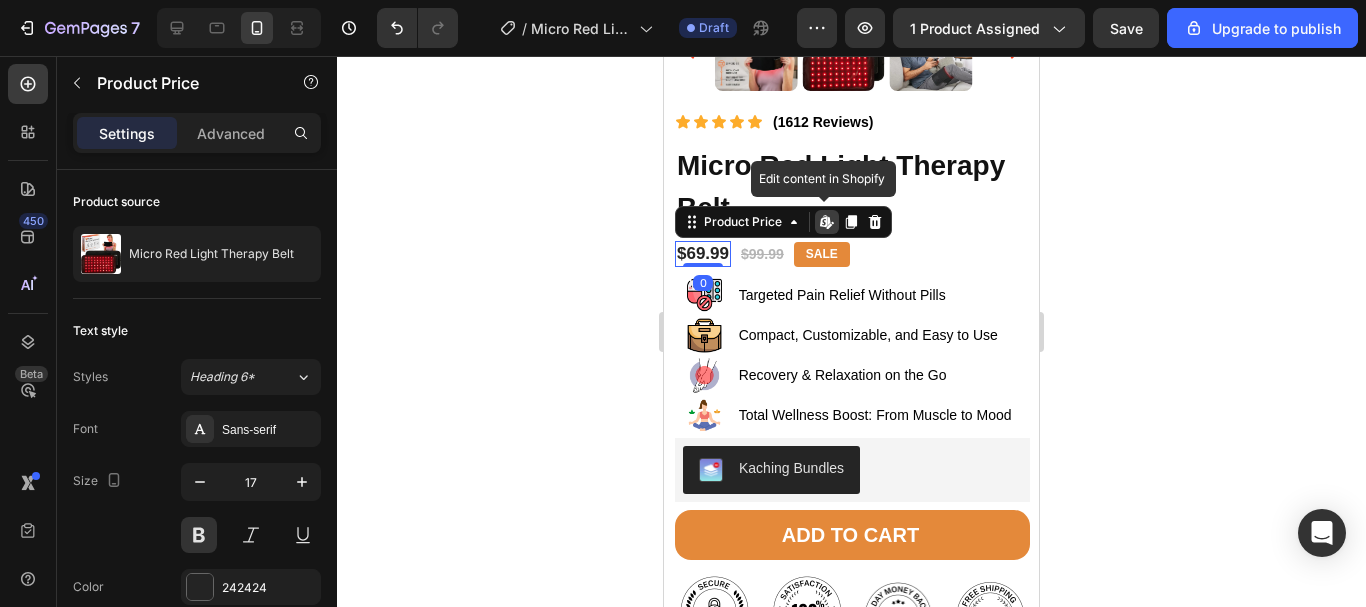 type on "18" 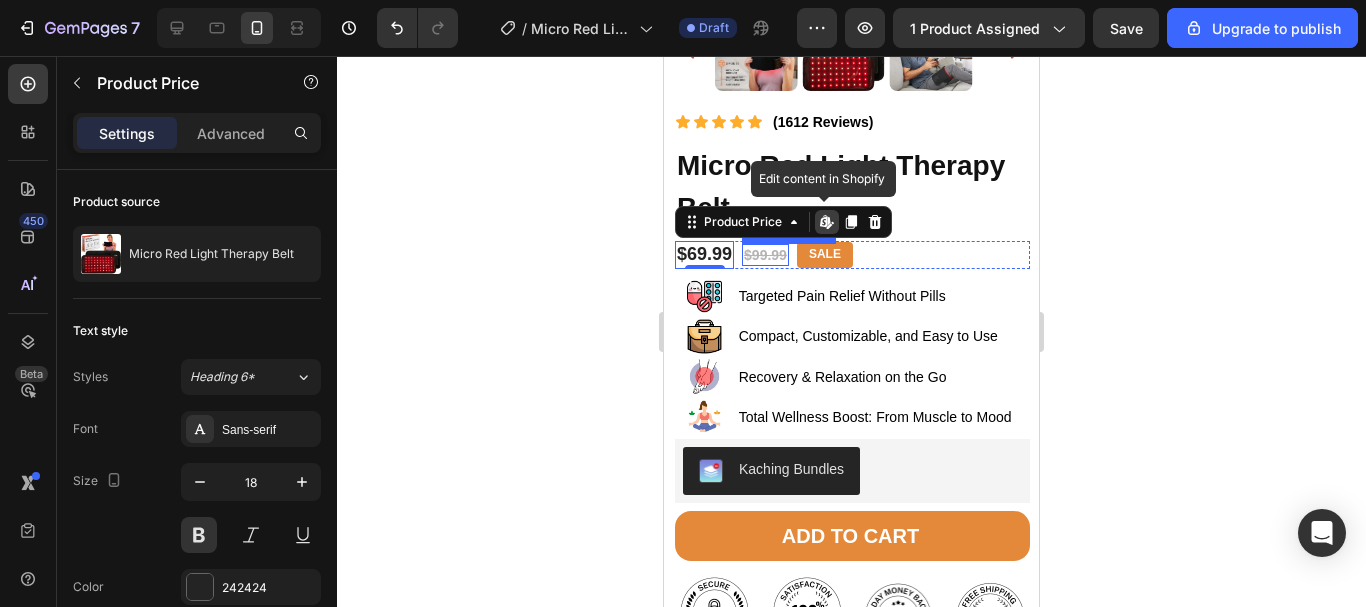click on "$99.99" at bounding box center [765, 255] 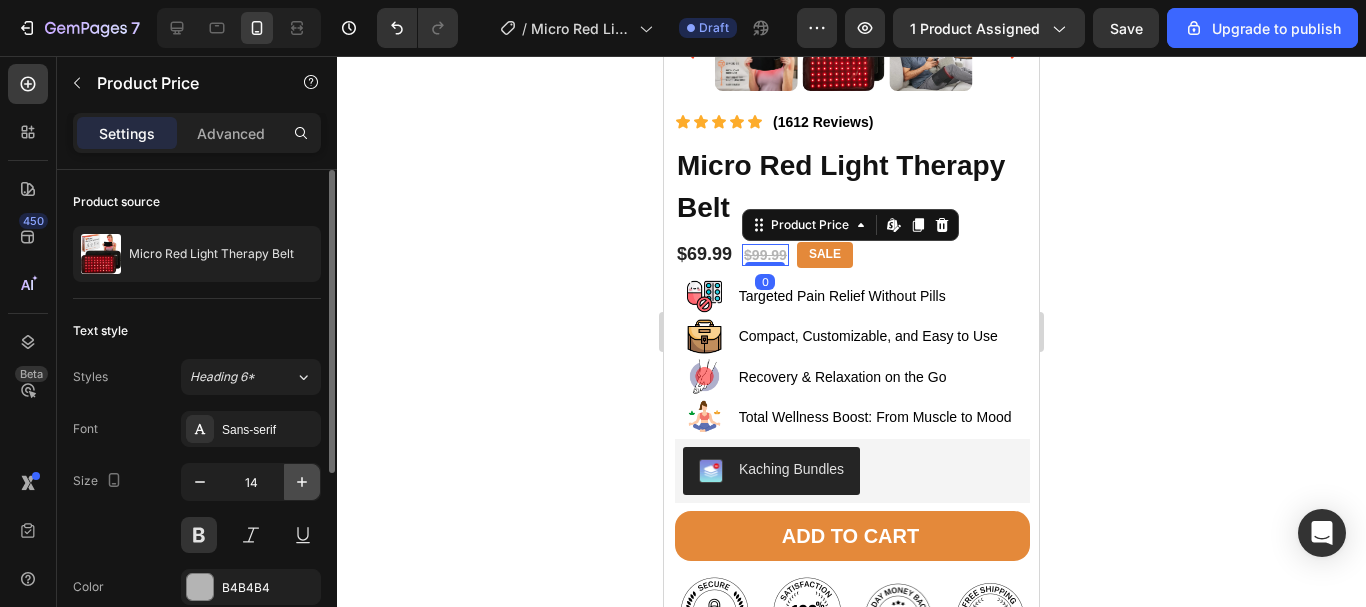 click 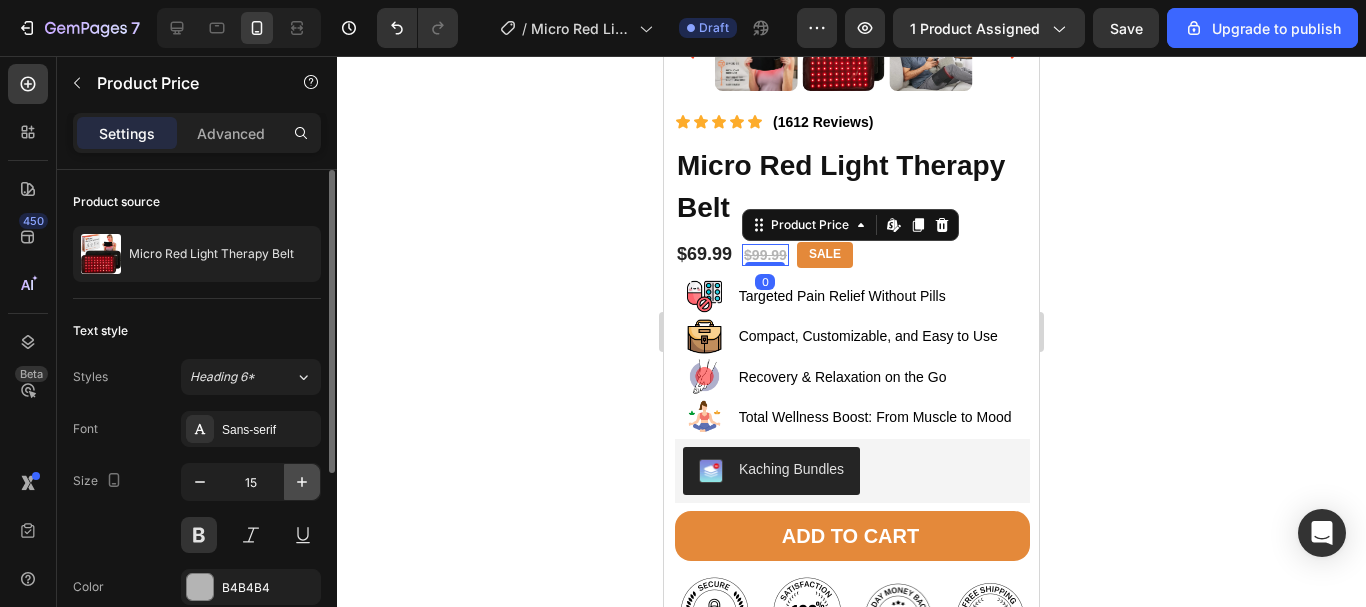 click 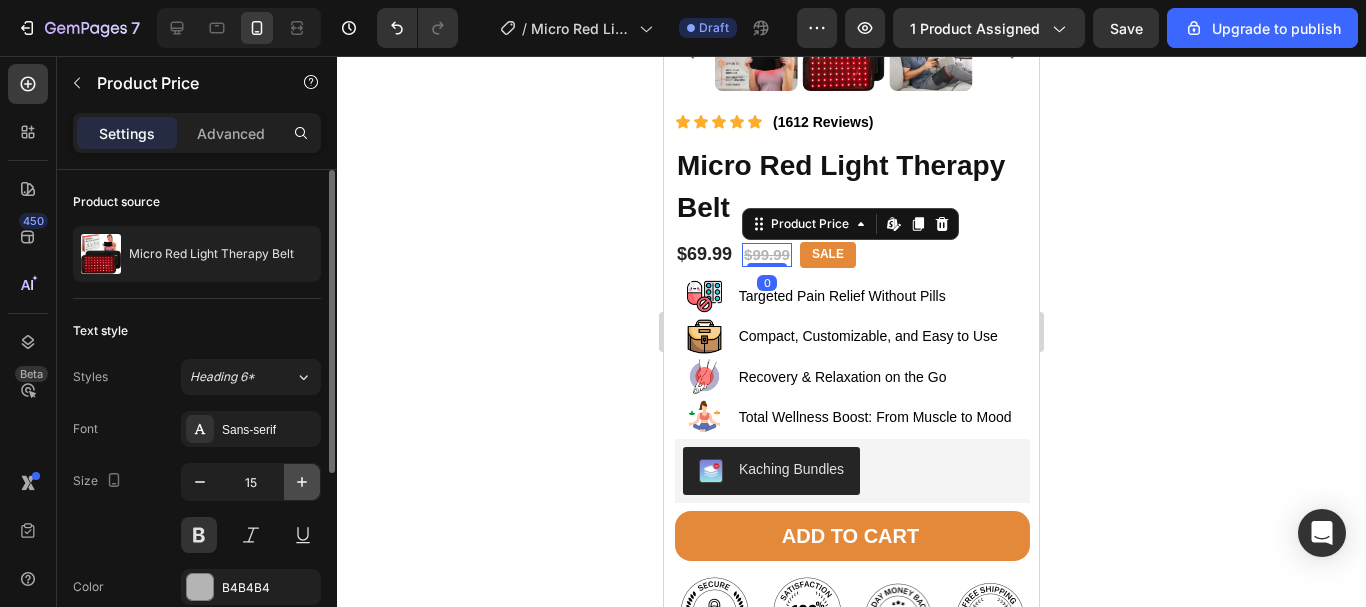 type on "16" 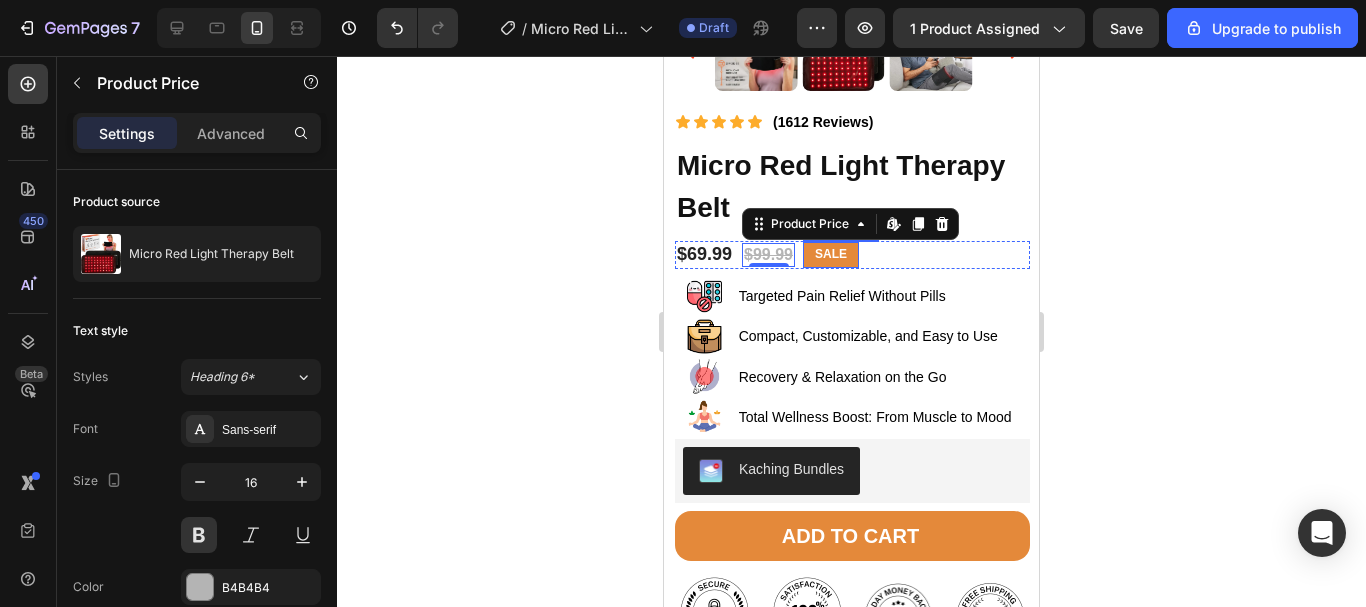 click on "SALE" at bounding box center (831, 255) 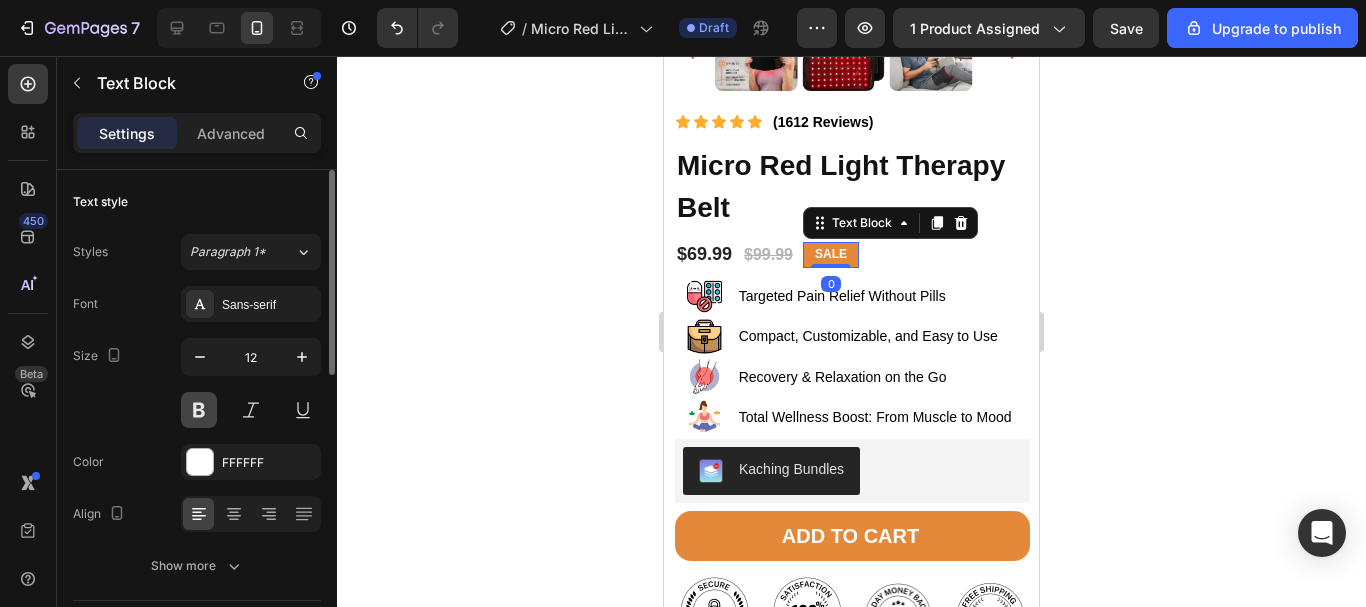 click at bounding box center (199, 410) 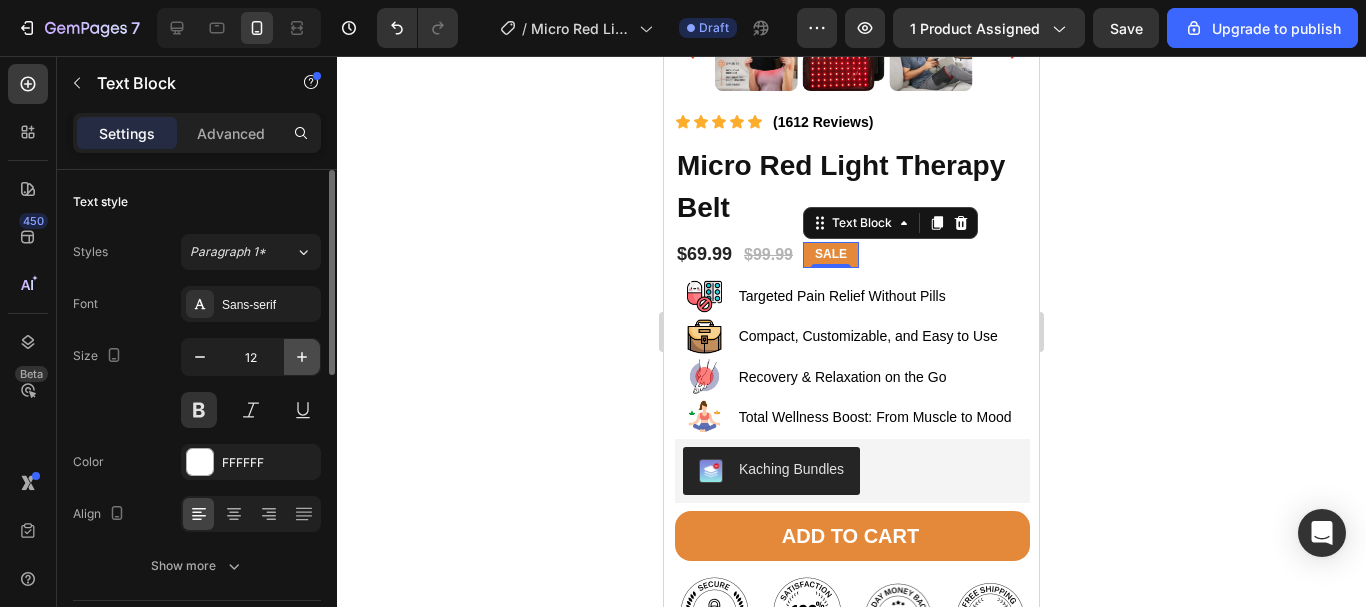 click 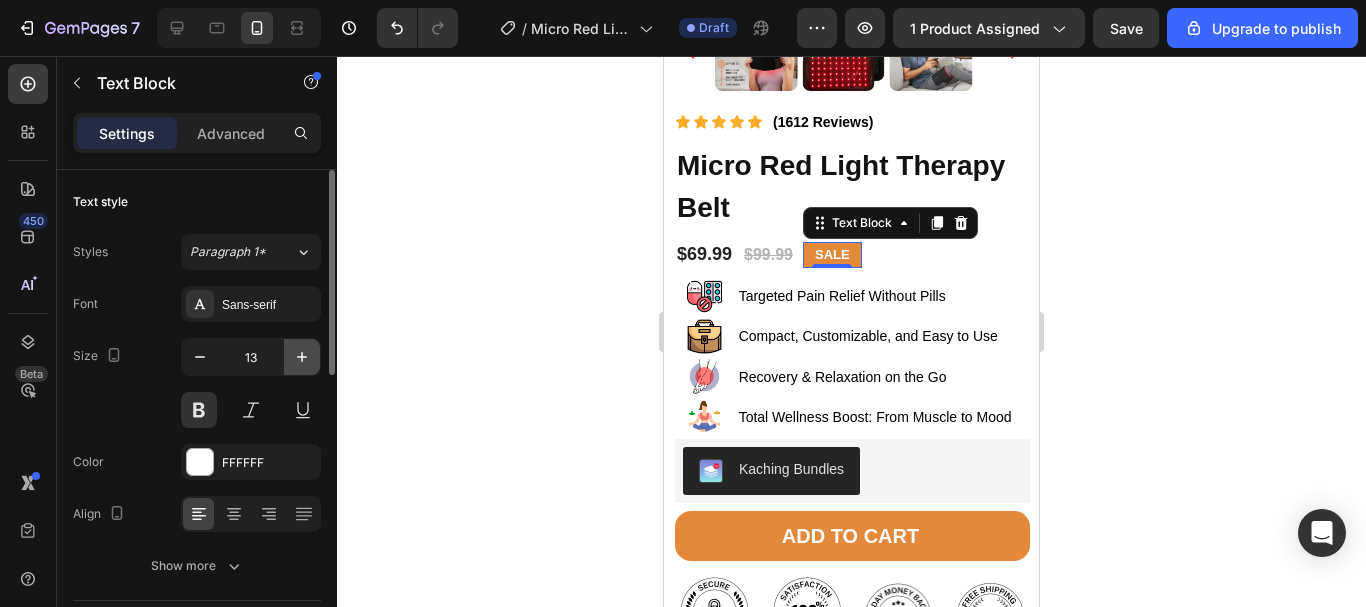 click 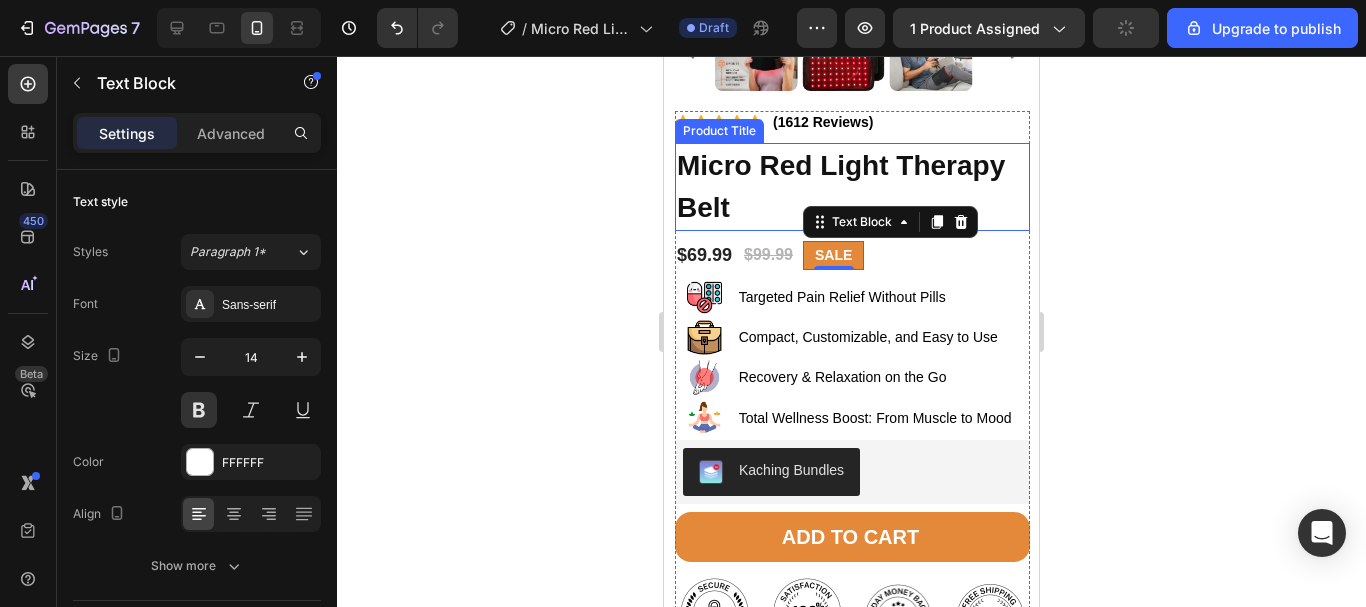 click on "Micro Red Light Therapy Belt" at bounding box center [852, 187] 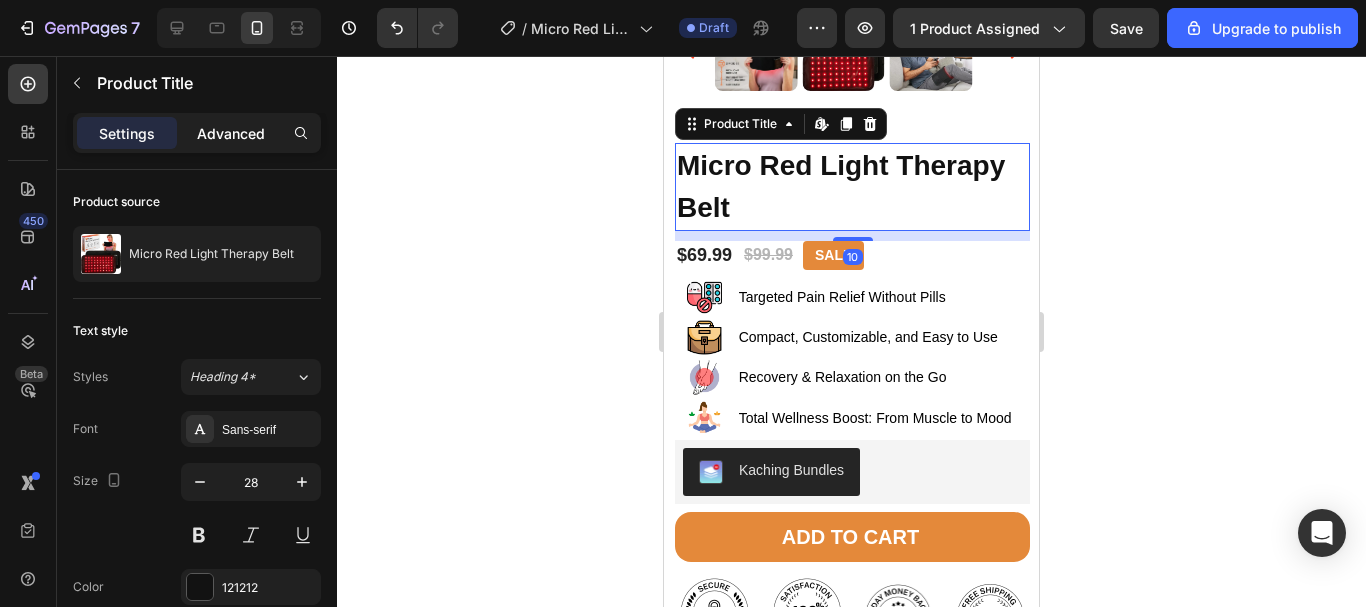 click on "Advanced" at bounding box center (231, 133) 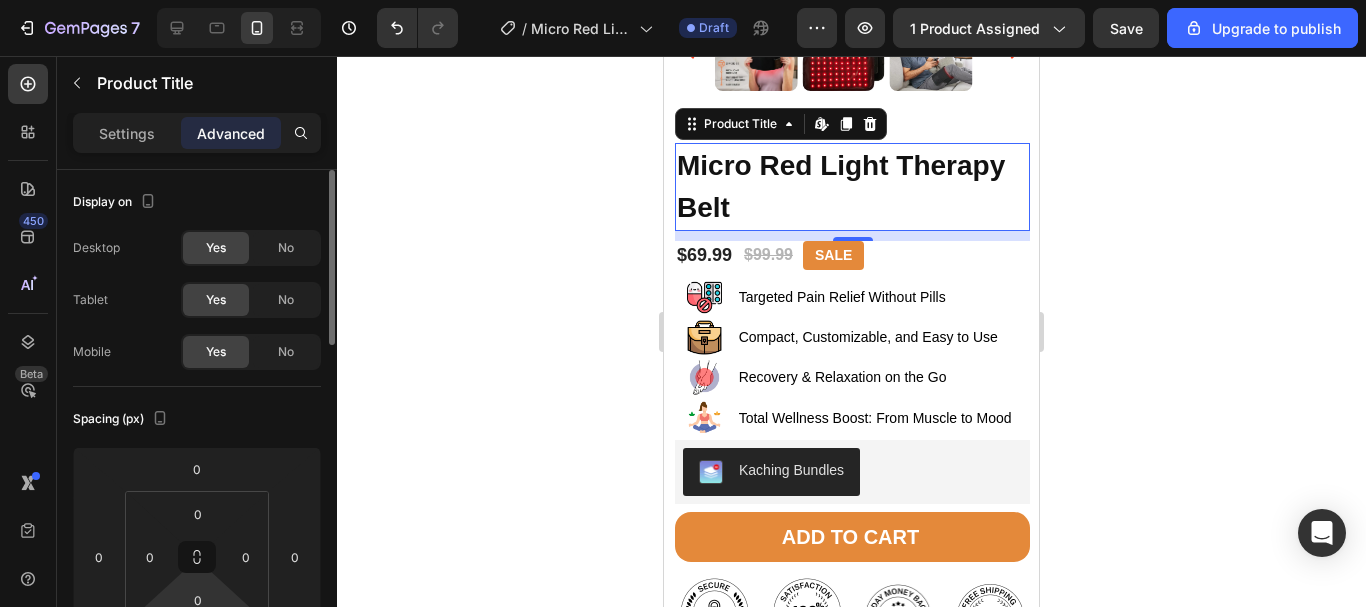 scroll, scrollTop: 100, scrollLeft: 0, axis: vertical 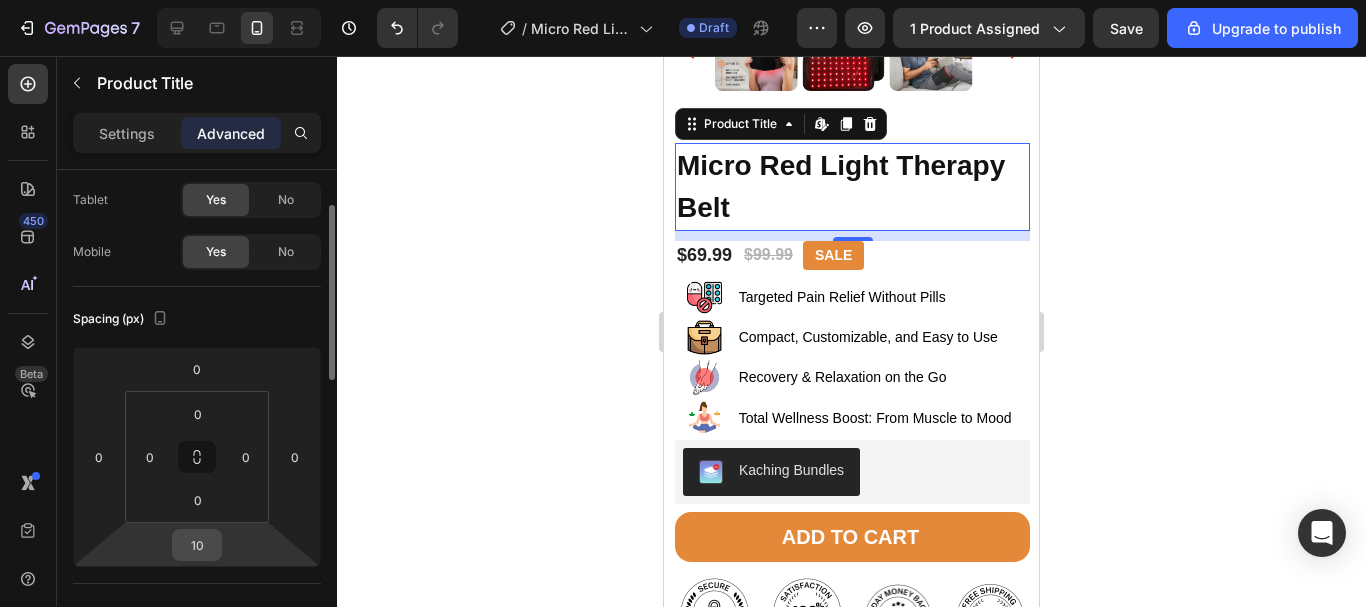 click on "10" at bounding box center [197, 545] 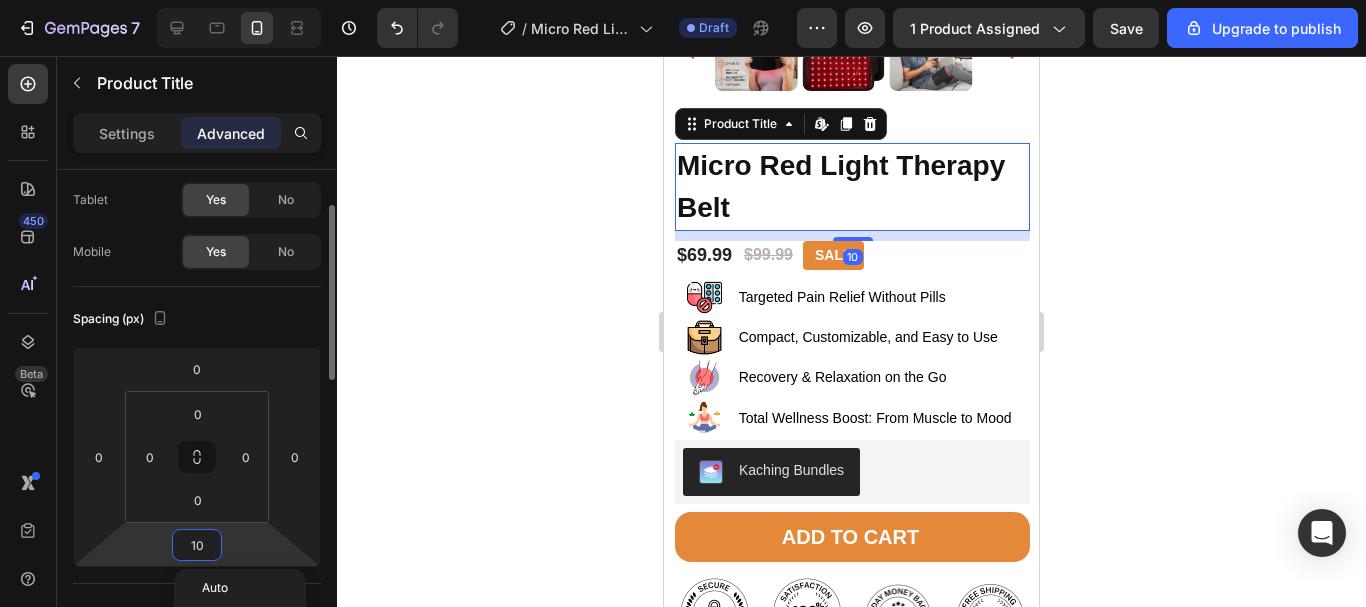 type 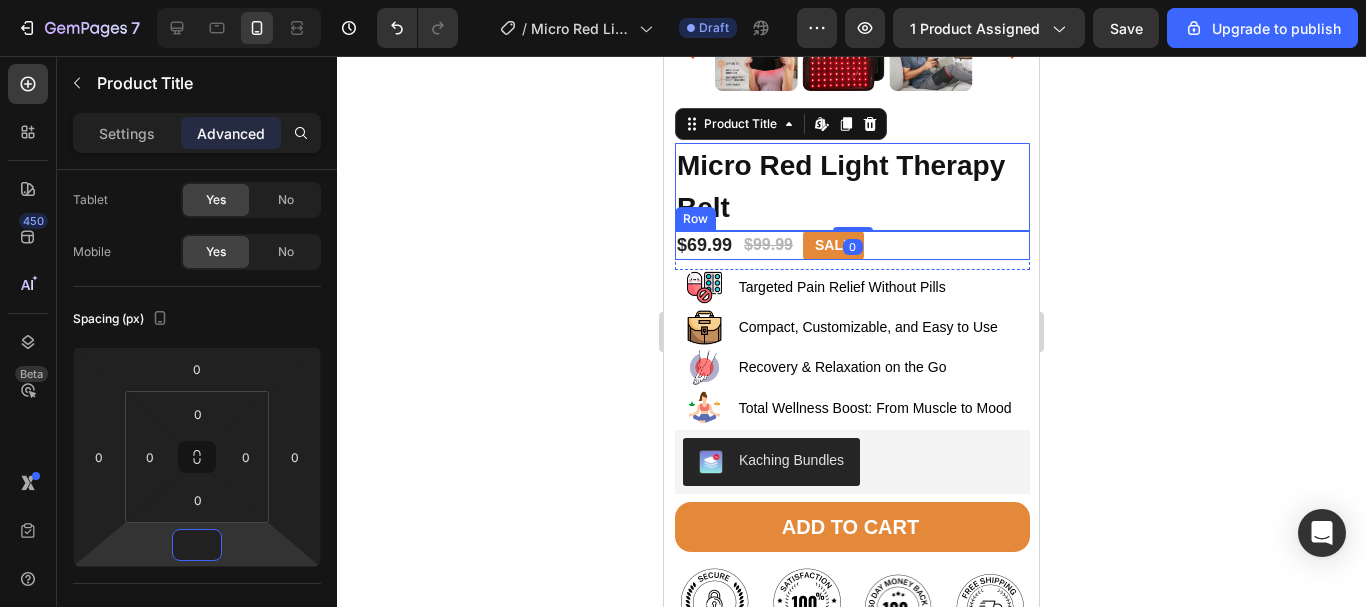 click on "$69.99 Product Price Product Price $99.99 Product Price Product Price SALE Text Block Row" at bounding box center (852, 245) 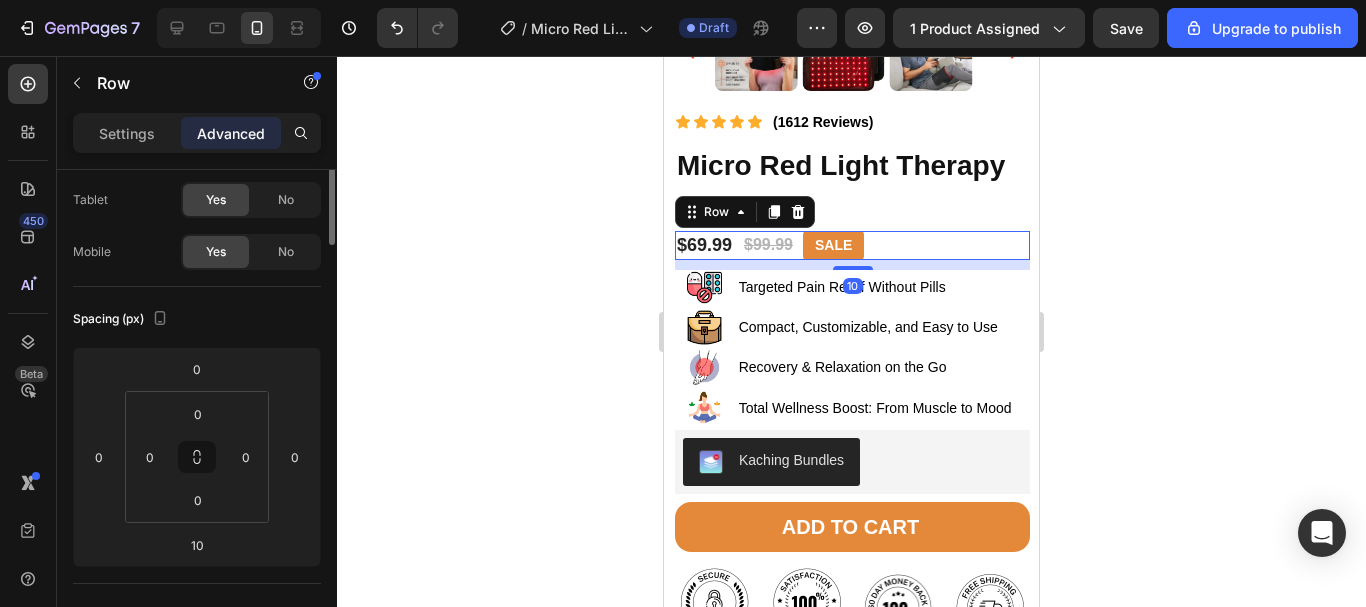 scroll, scrollTop: 0, scrollLeft: 0, axis: both 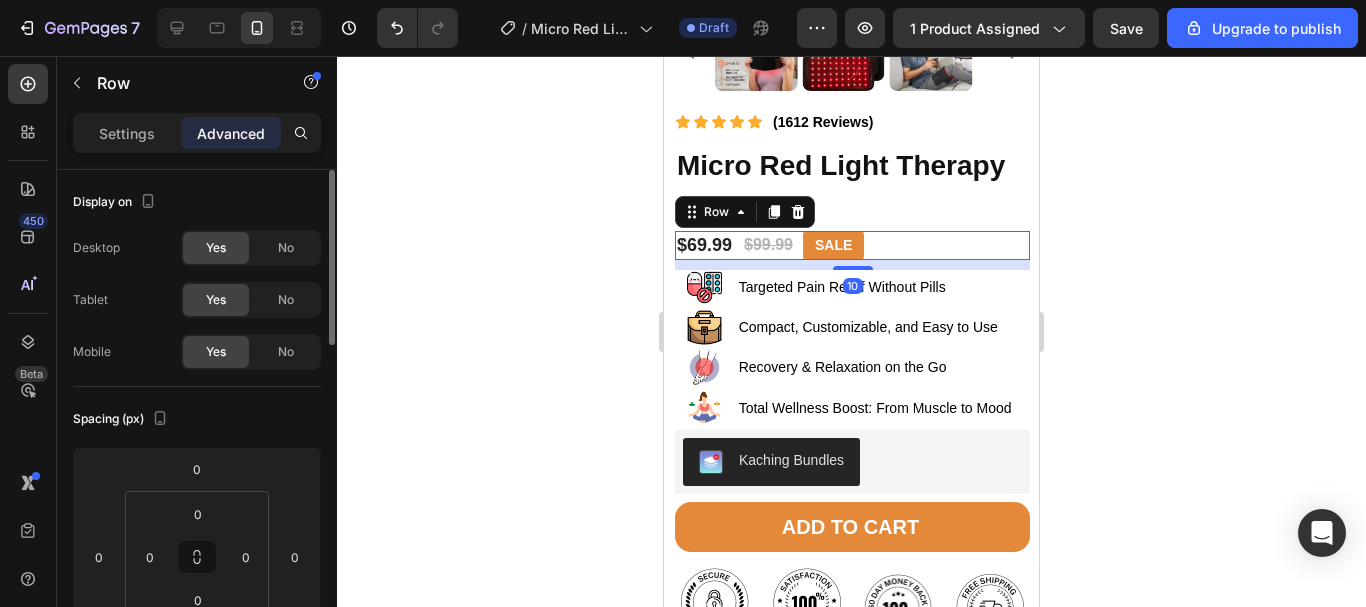 click 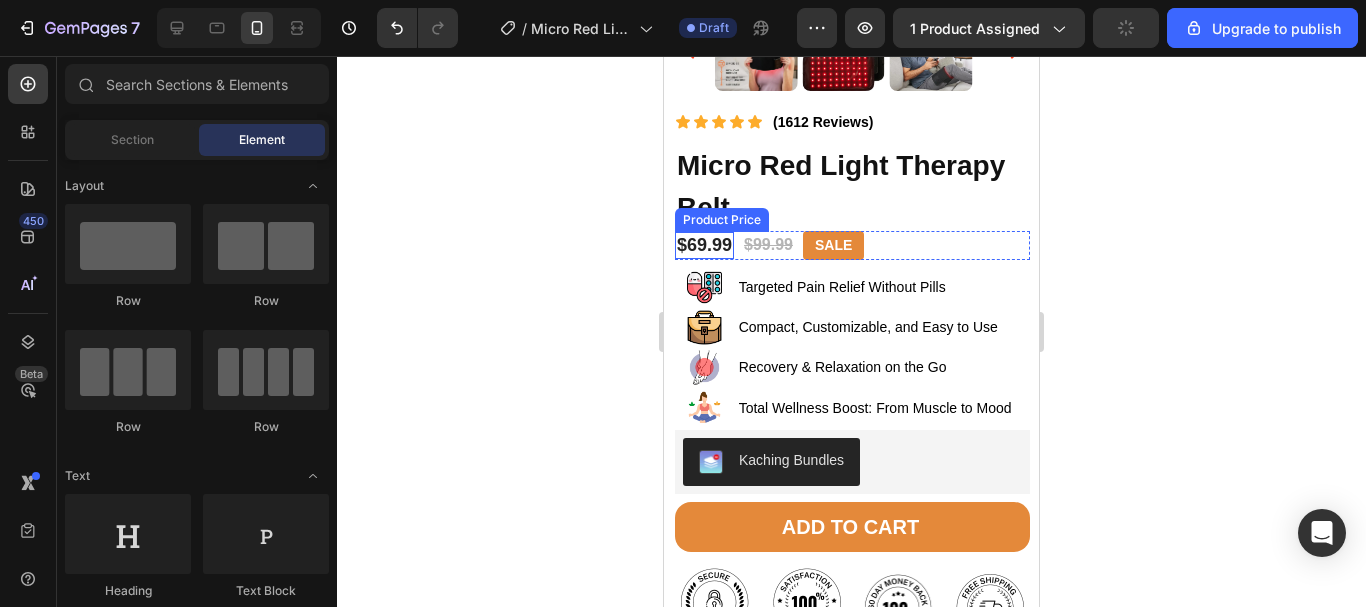 click on "$69.99" at bounding box center [704, 245] 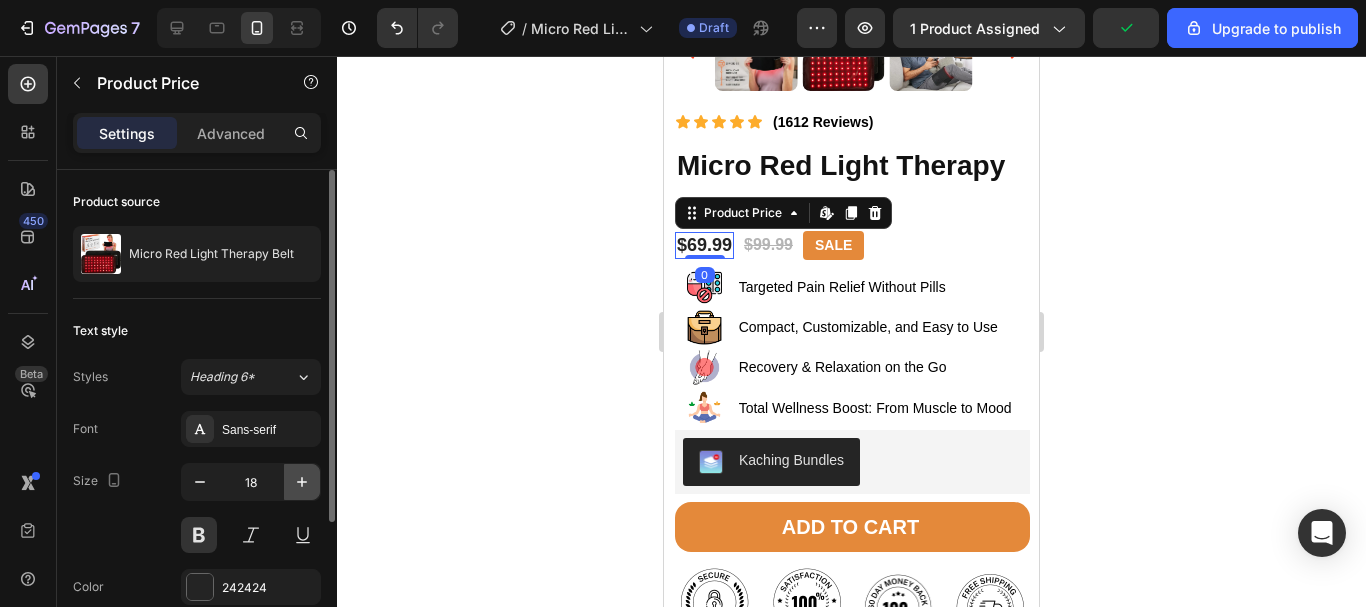 click 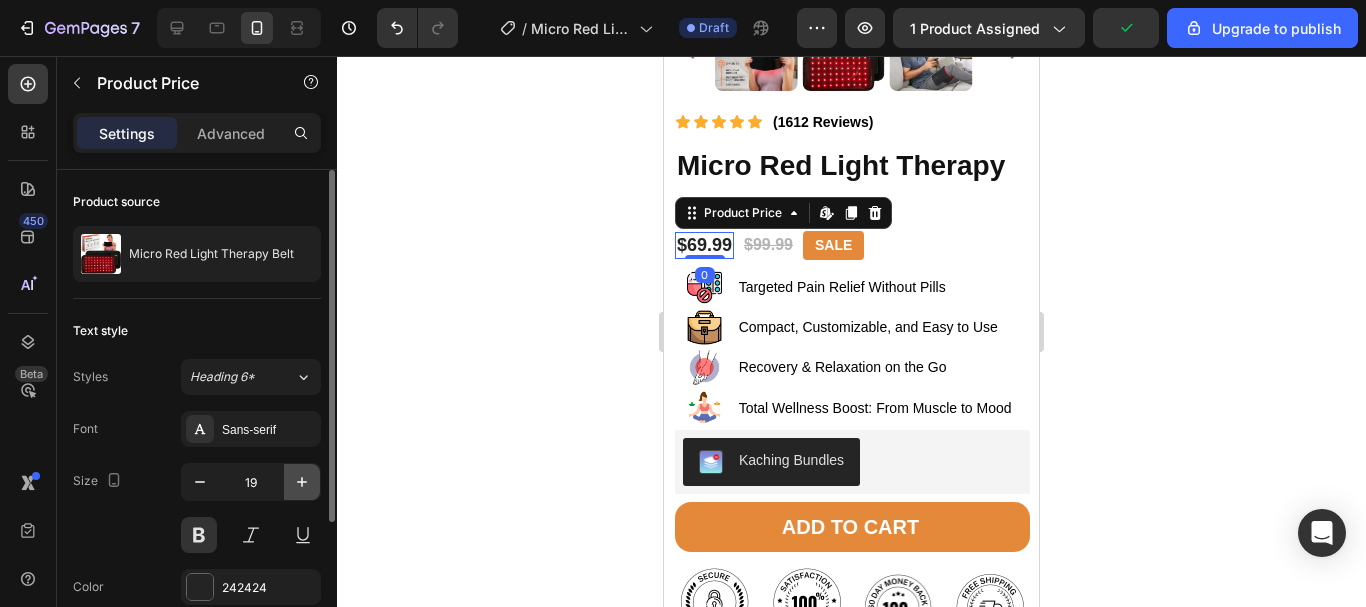 click 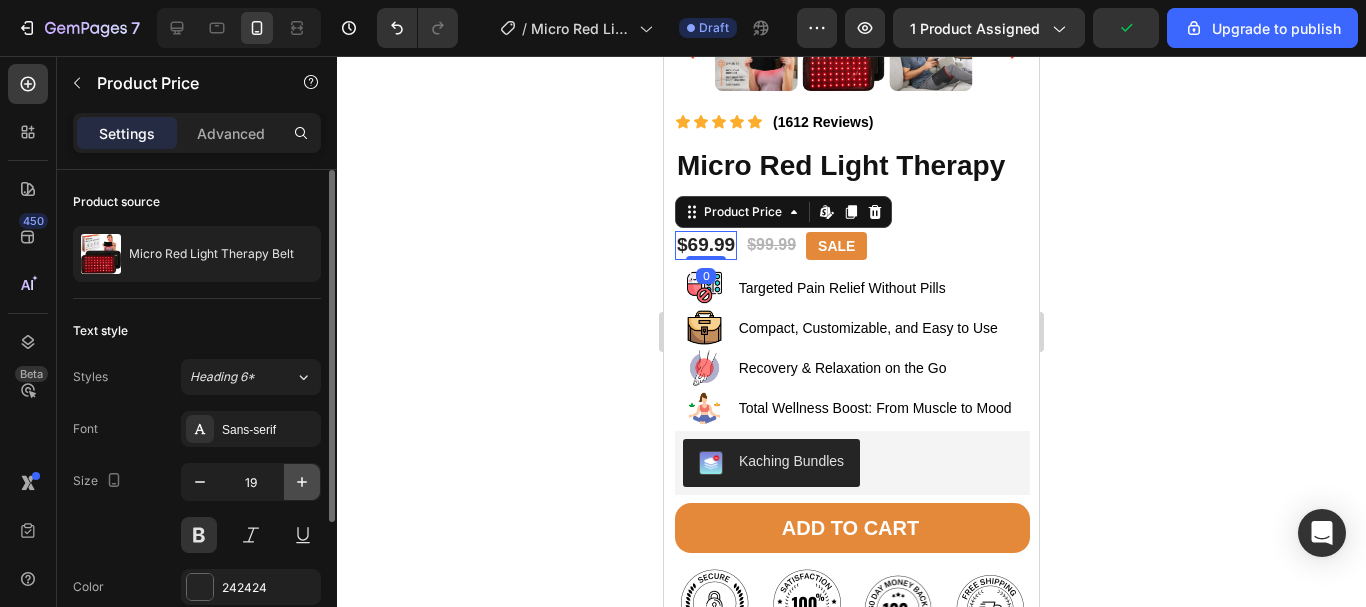 type on "20" 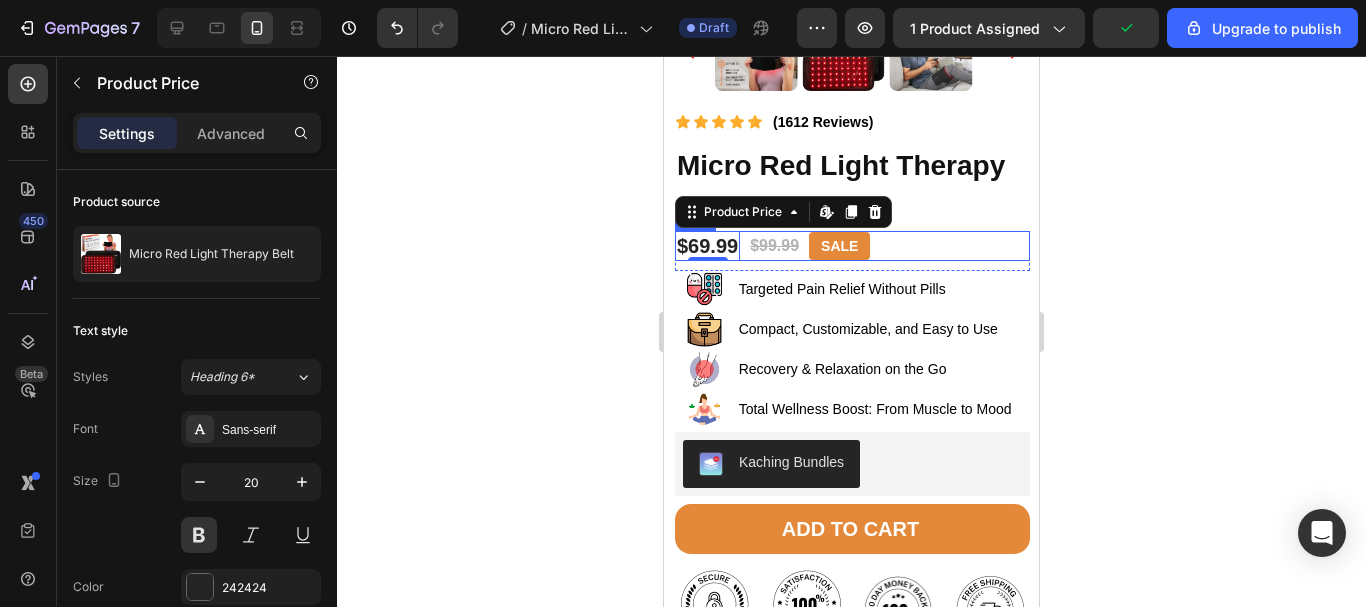 click on "$69.99 Product Price   Edit content in Shopify 0 Product Price   Edit content in Shopify 0 $99.99 Product Price Product Price SALE Text Block Row" at bounding box center (852, 246) 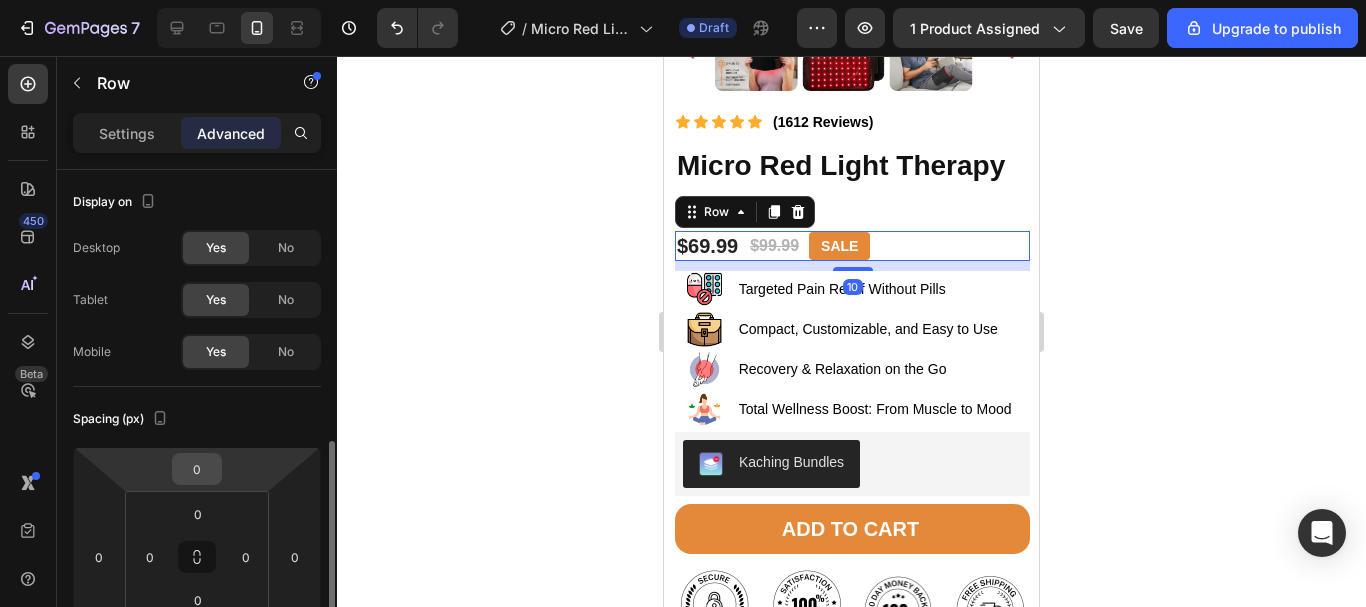 scroll, scrollTop: 200, scrollLeft: 0, axis: vertical 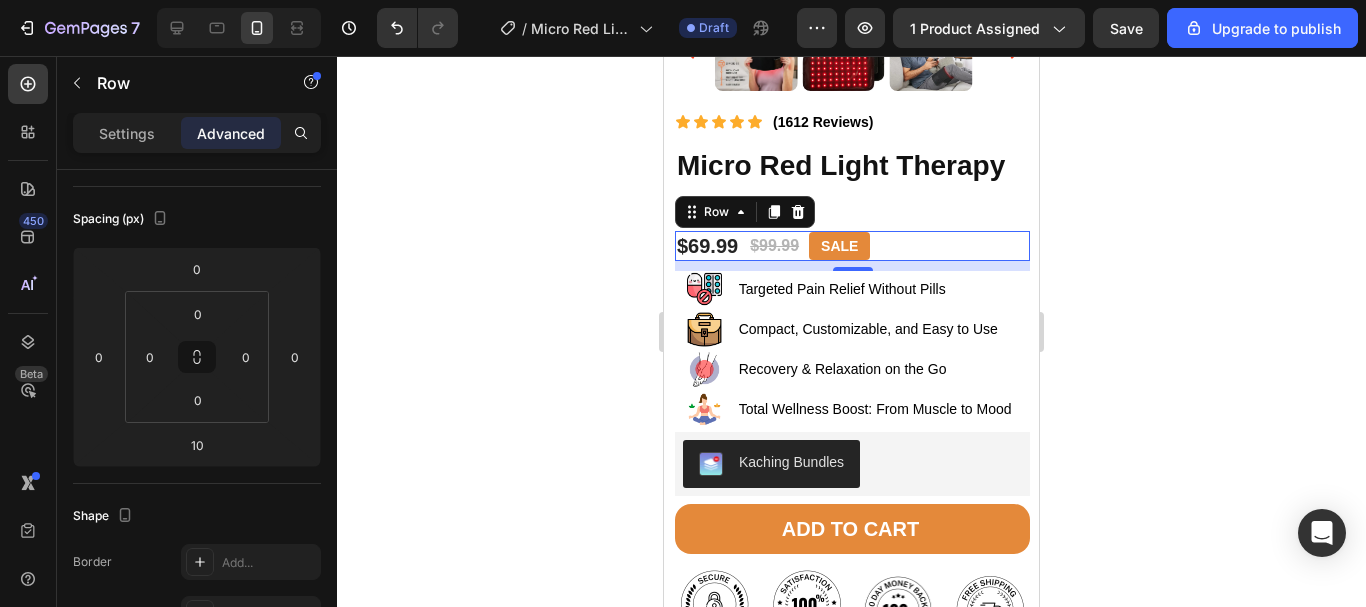 click 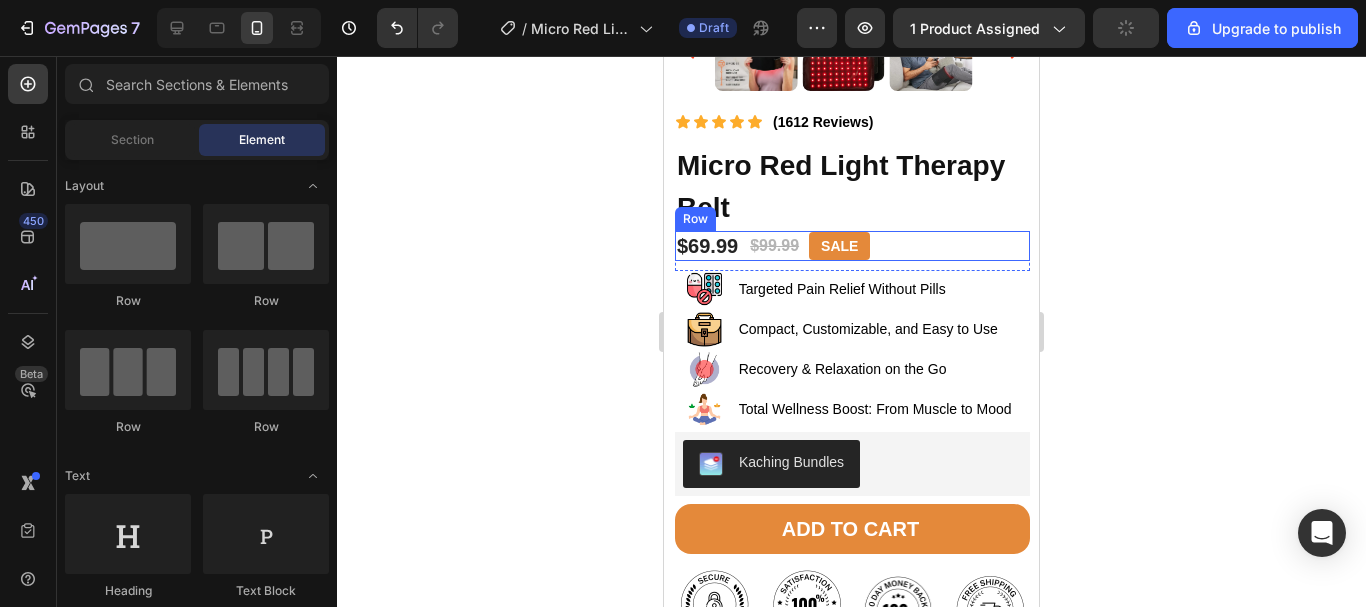 click on "$69.99 Product Price Product Price $99.99 Product Price Product Price SALE Text Block Row" at bounding box center (852, 246) 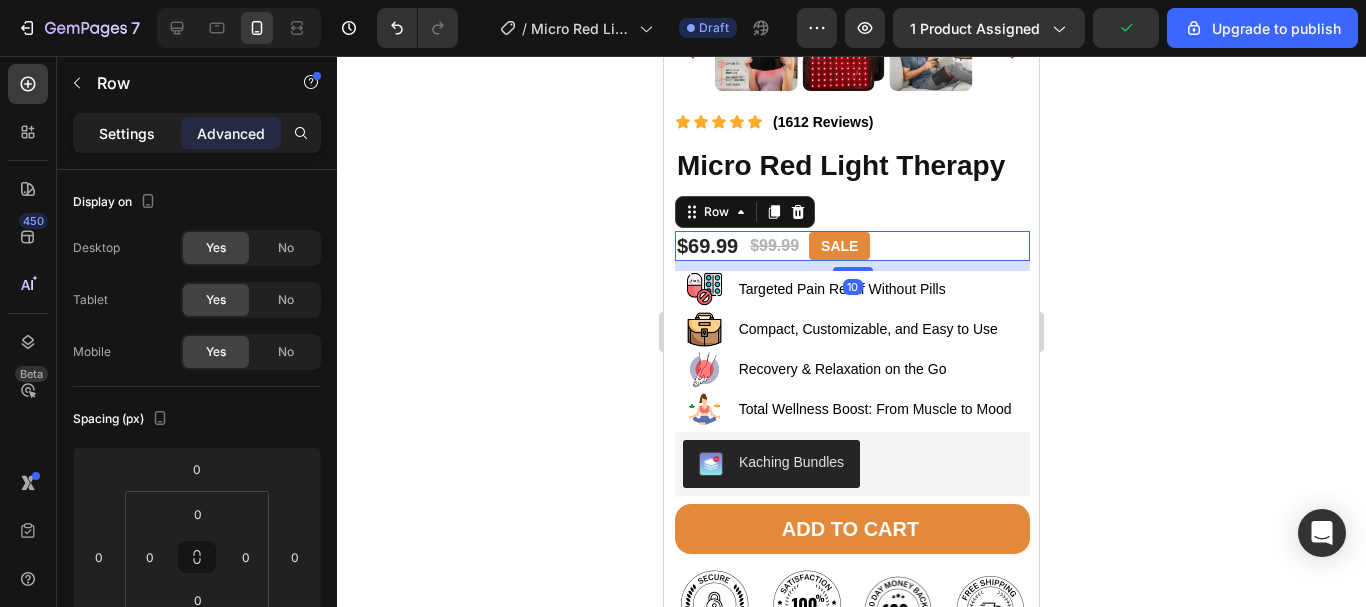 click on "Settings" at bounding box center [127, 133] 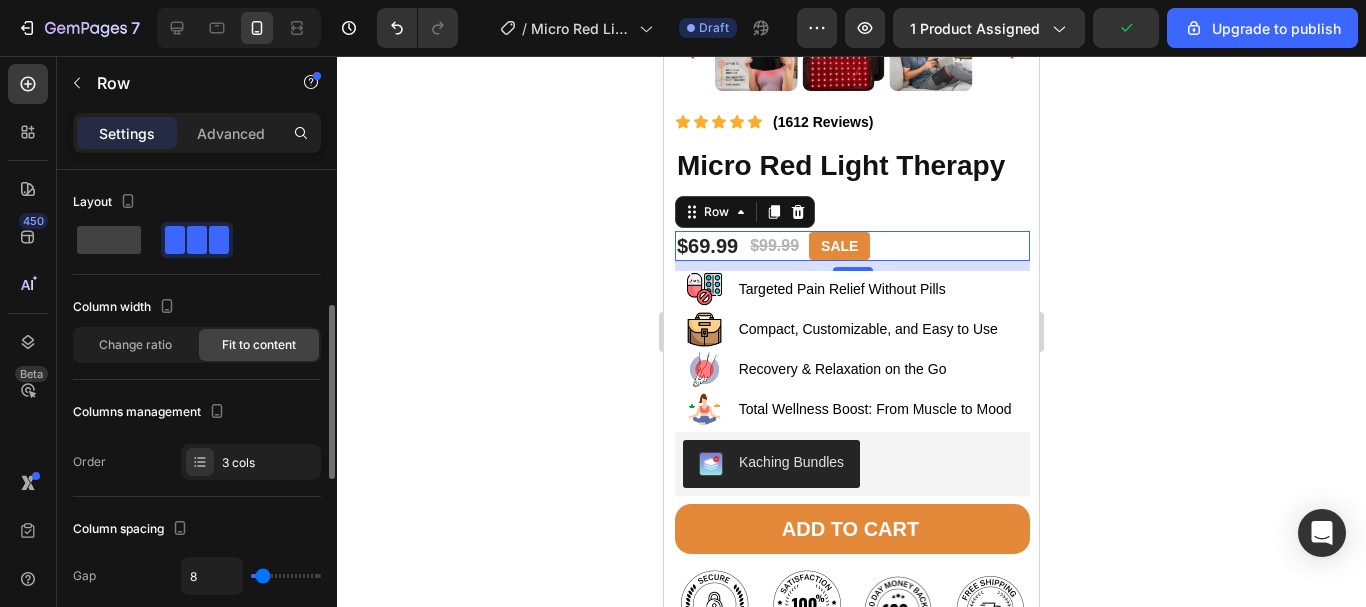 scroll, scrollTop: 100, scrollLeft: 0, axis: vertical 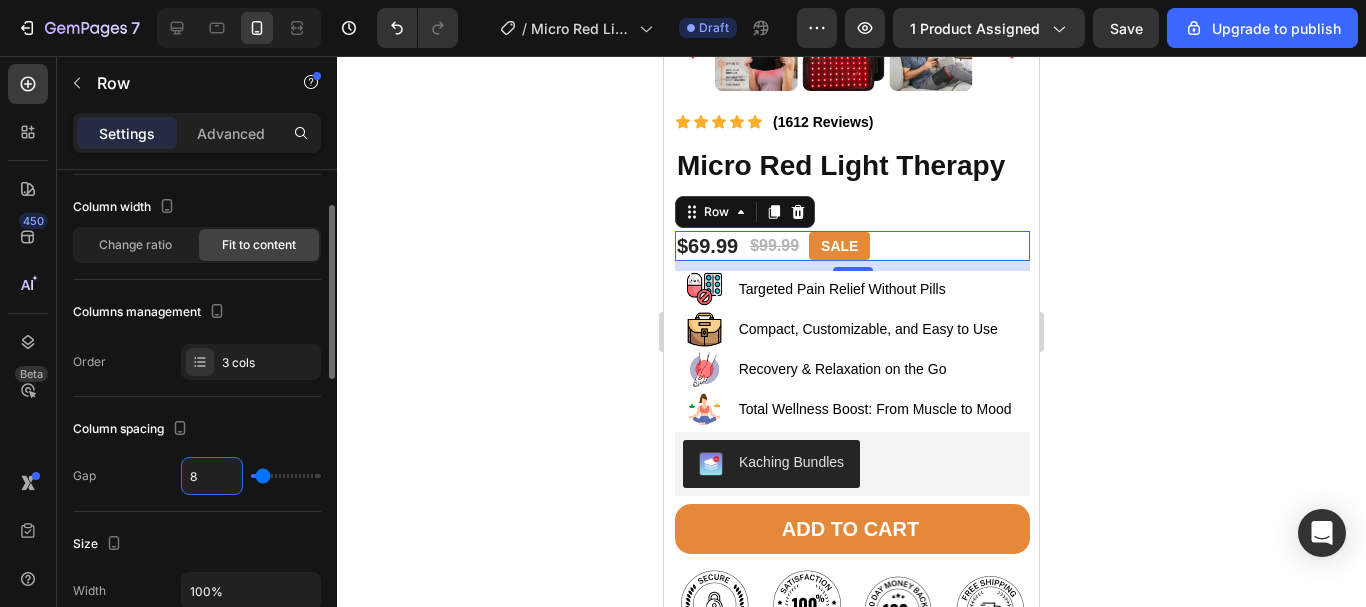 click on "8" at bounding box center [212, 476] 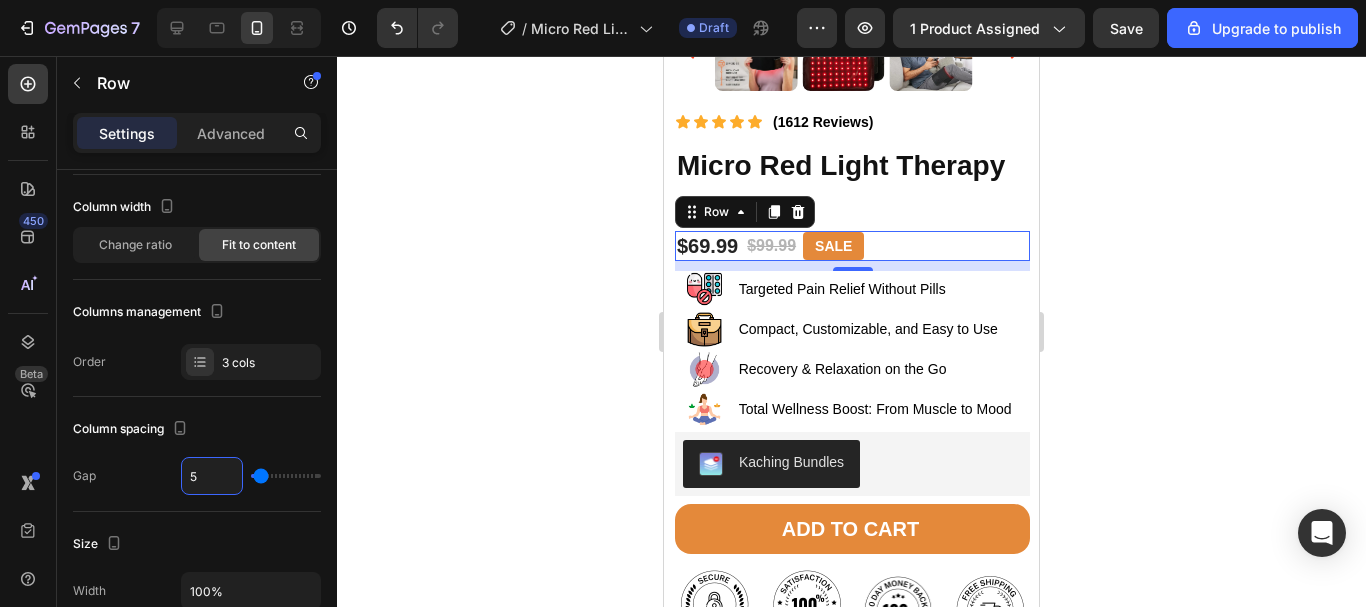 click 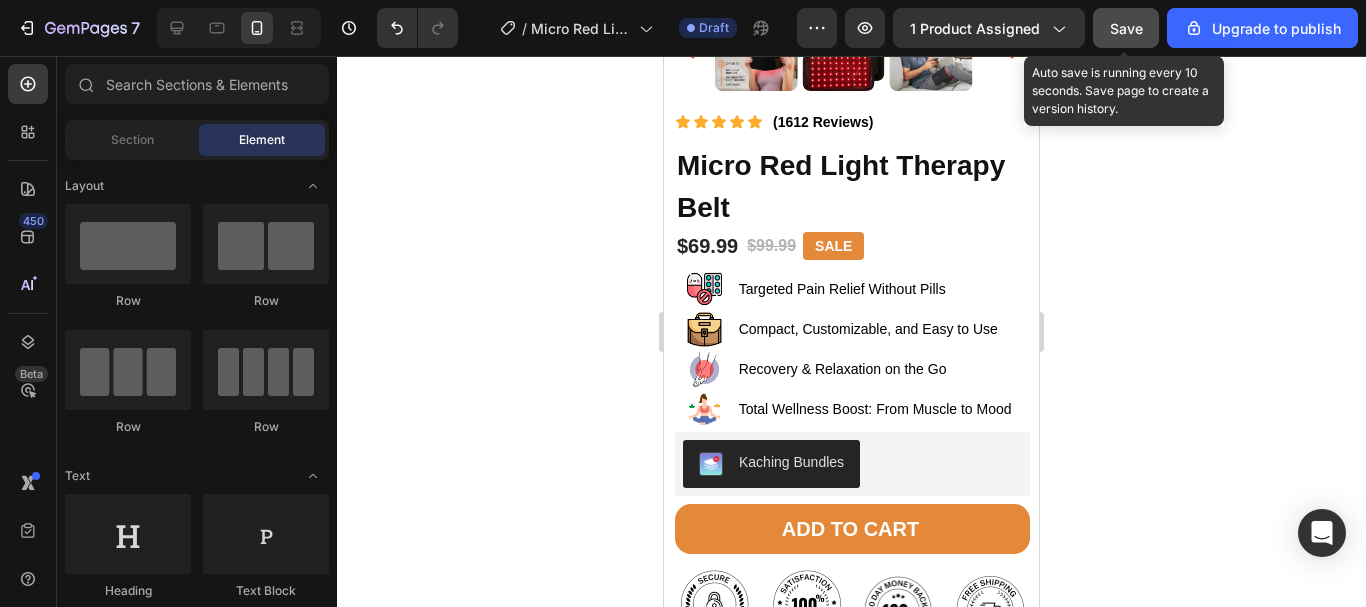 click on "Save" at bounding box center [1126, 28] 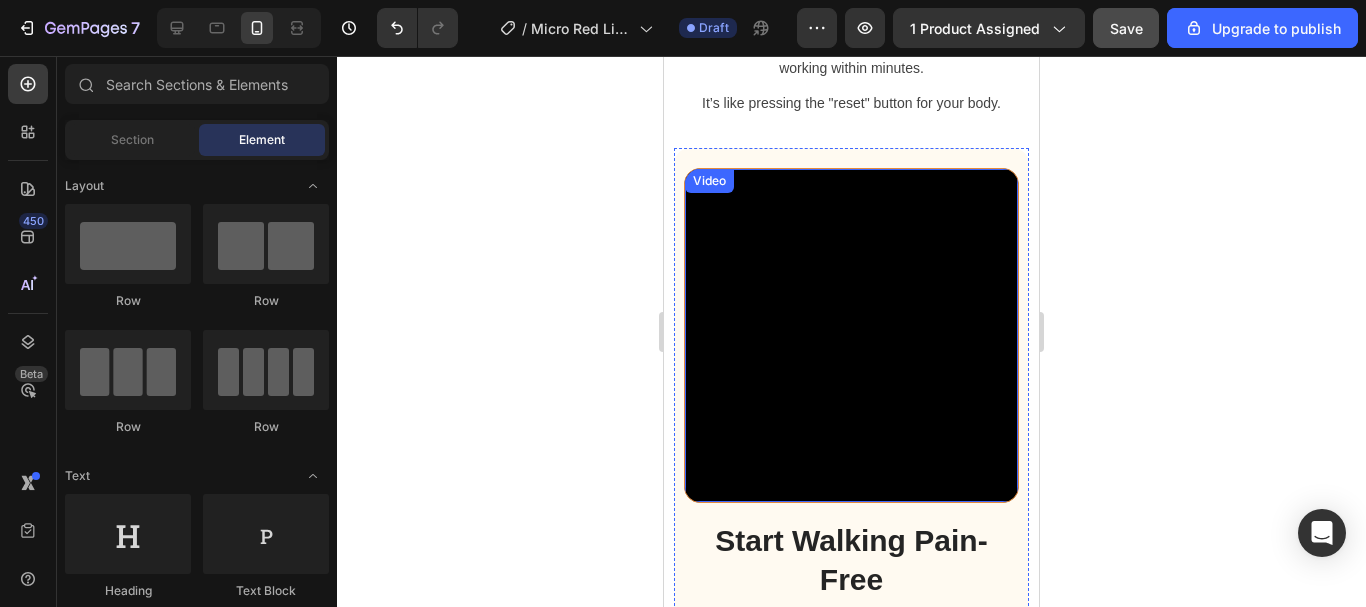scroll, scrollTop: 1899, scrollLeft: 0, axis: vertical 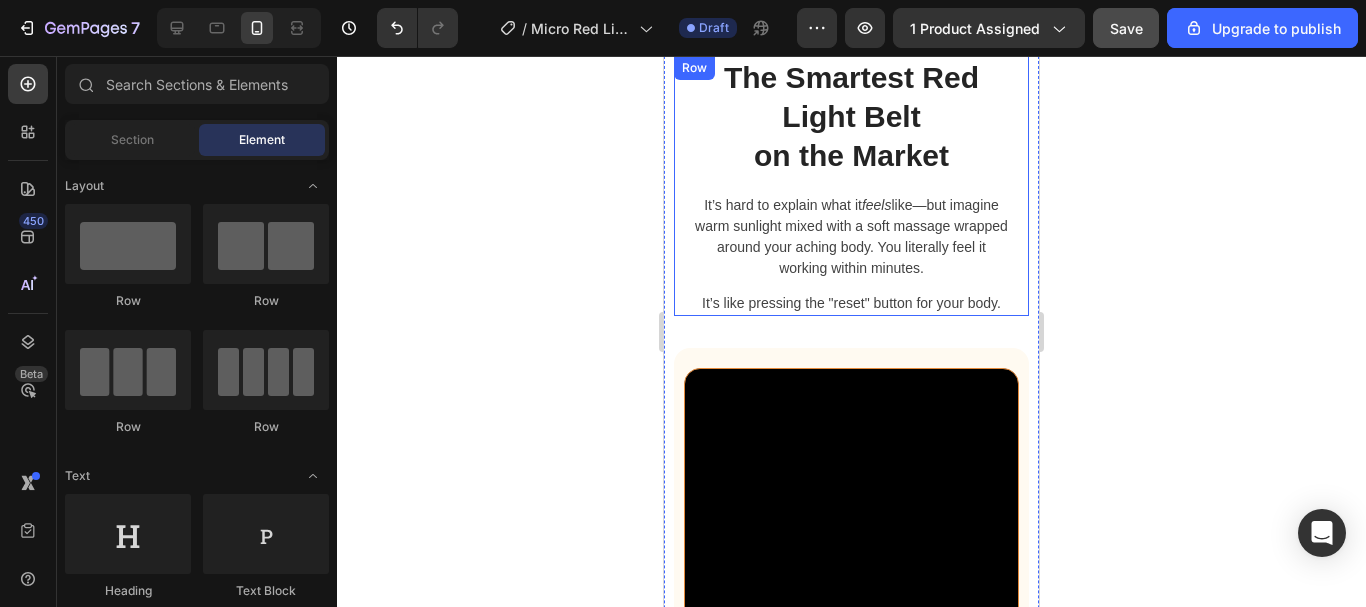 click on "The Smartest Red Light Belt on the Market Heading It’s hard to explain what it  feels  like—but imagine warm sunlight mixed with a soft massage wrapped around your aching body. You literally feel it working within minutes. Text block It’s like pressing the "reset" button for your body. Text block" at bounding box center (851, 186) 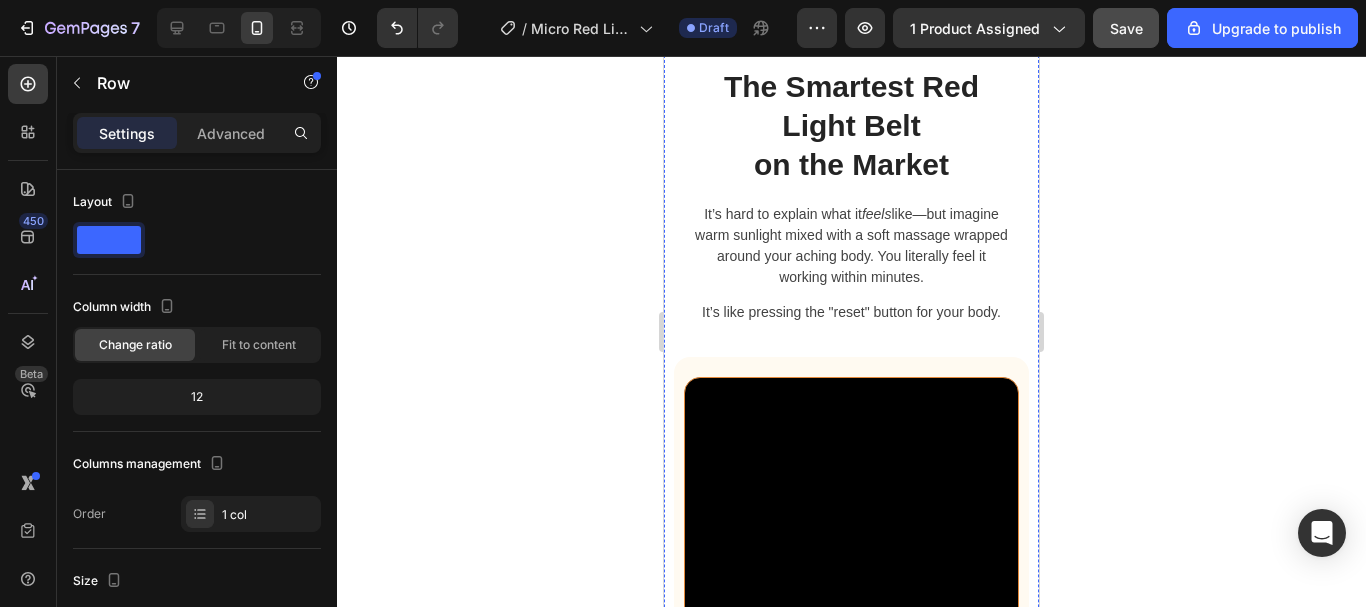 scroll, scrollTop: 1887, scrollLeft: 0, axis: vertical 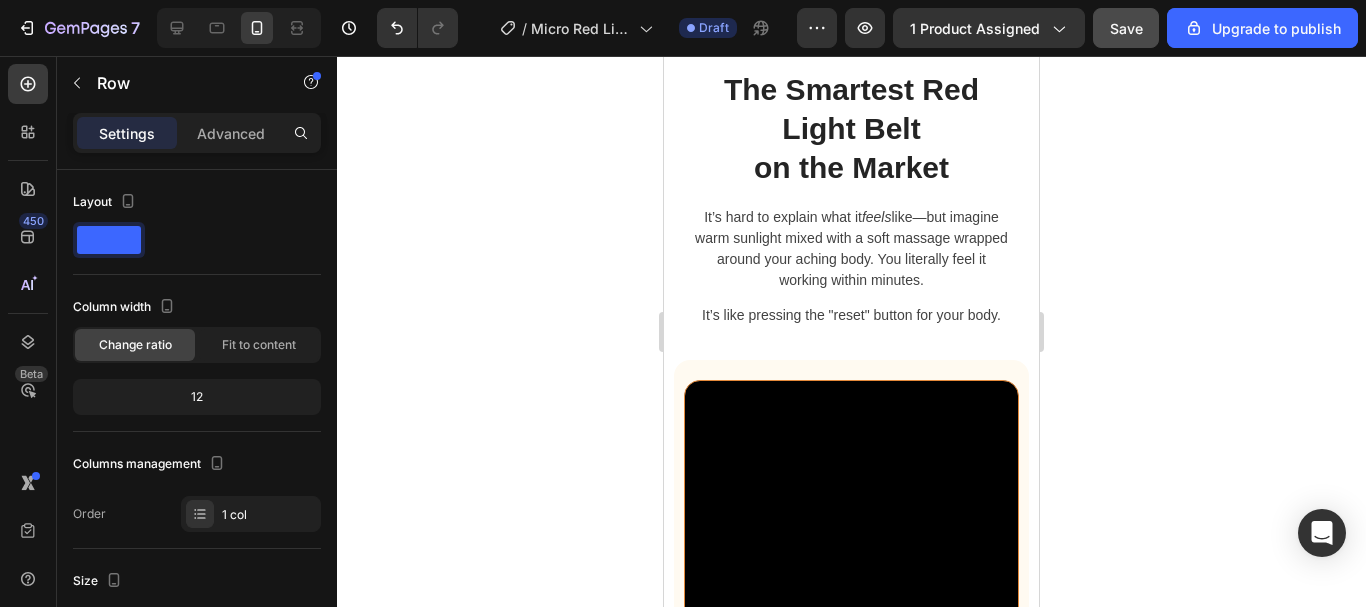 click on "The Smartest Red Light Belt on the Market Heading It’s hard to explain what it  feels  like—but imagine warm sunlight mixed with a soft massage wrapped around your aching body. You literally feel it working within minutes. Text block It’s like pressing the "reset" button for your body. Text block" at bounding box center (851, 198) 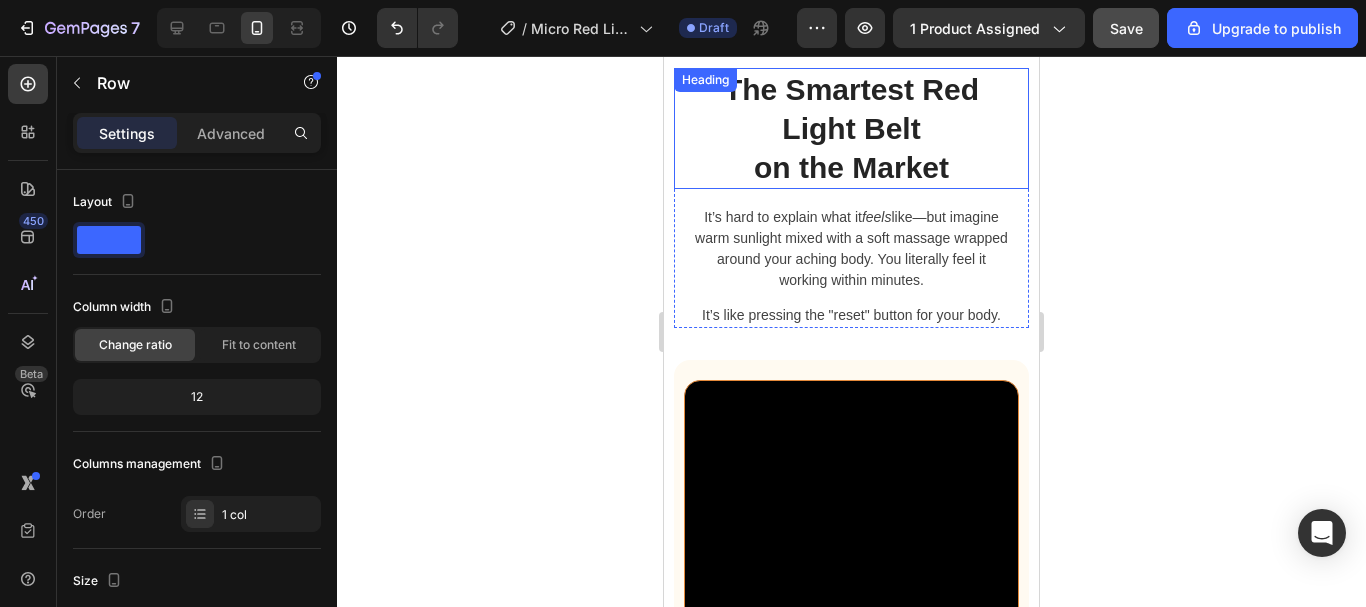 click on "The Smartest Red Light Belt on the Market" at bounding box center (851, 128) 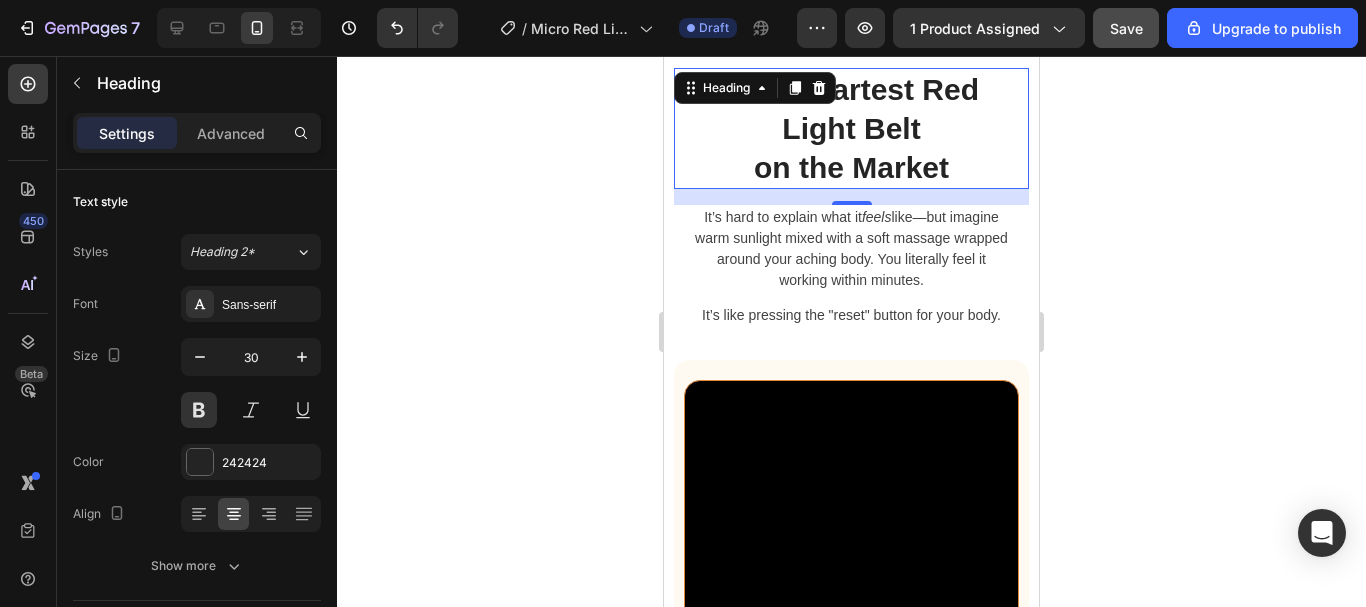 click 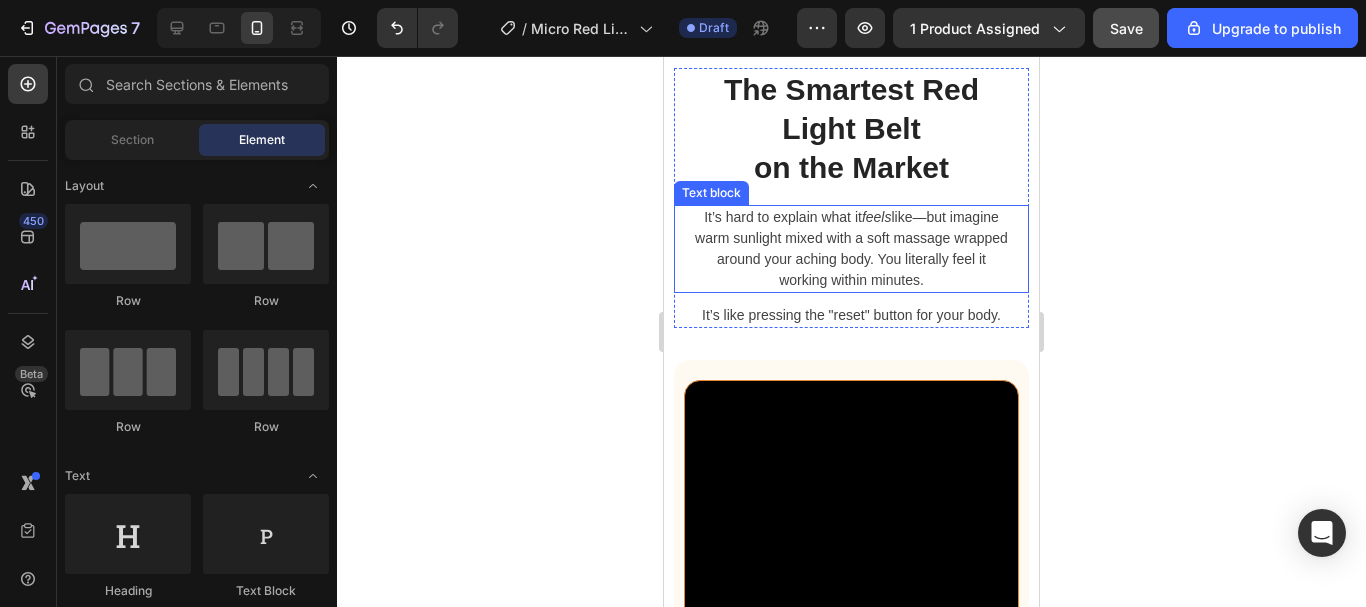 scroll, scrollTop: 1787, scrollLeft: 0, axis: vertical 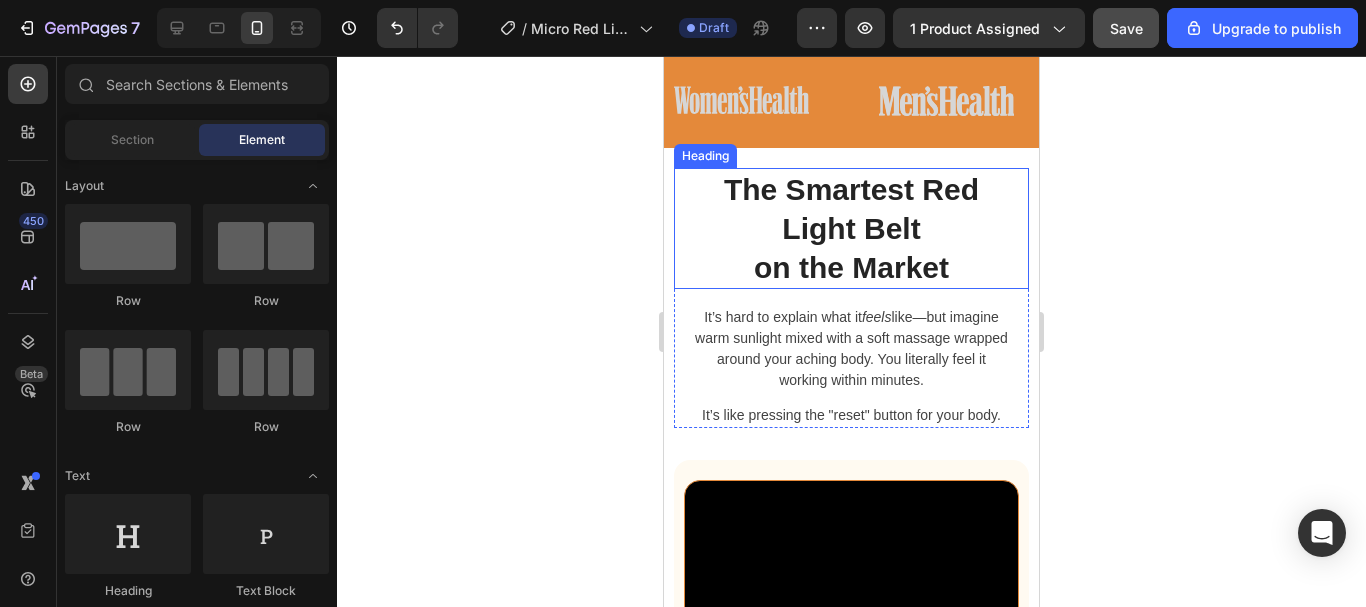 click on "The Smartest Red Light Belt on the Market" at bounding box center [851, 228] 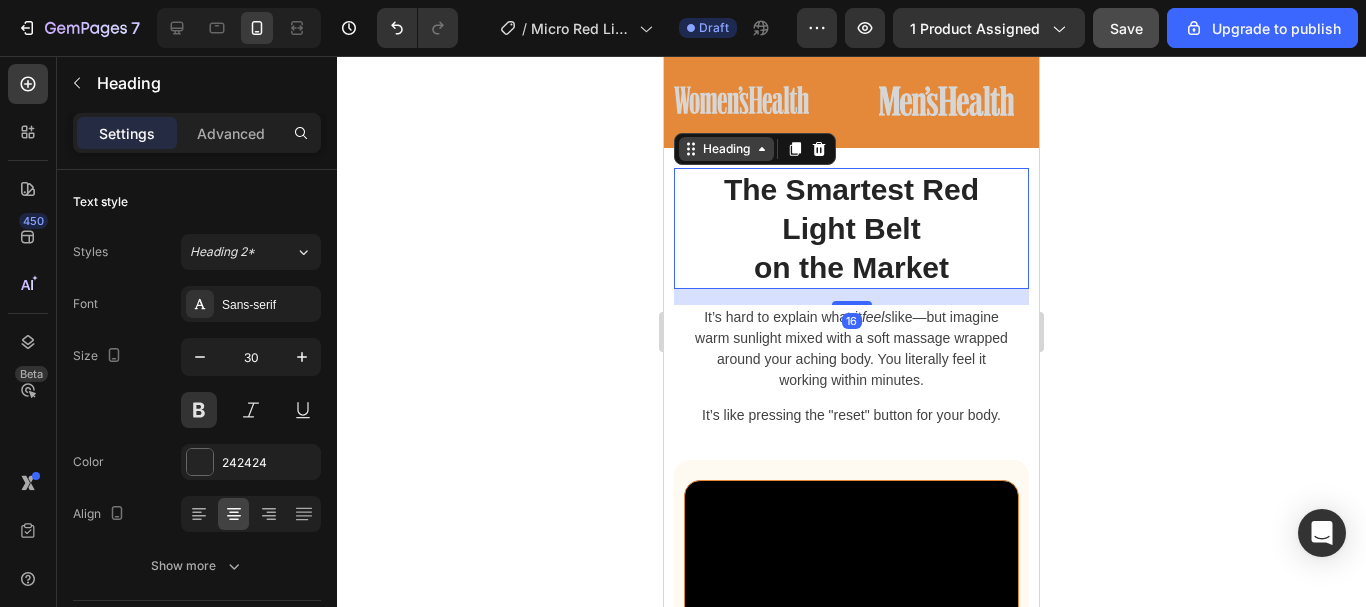click on "Heading" at bounding box center (726, 149) 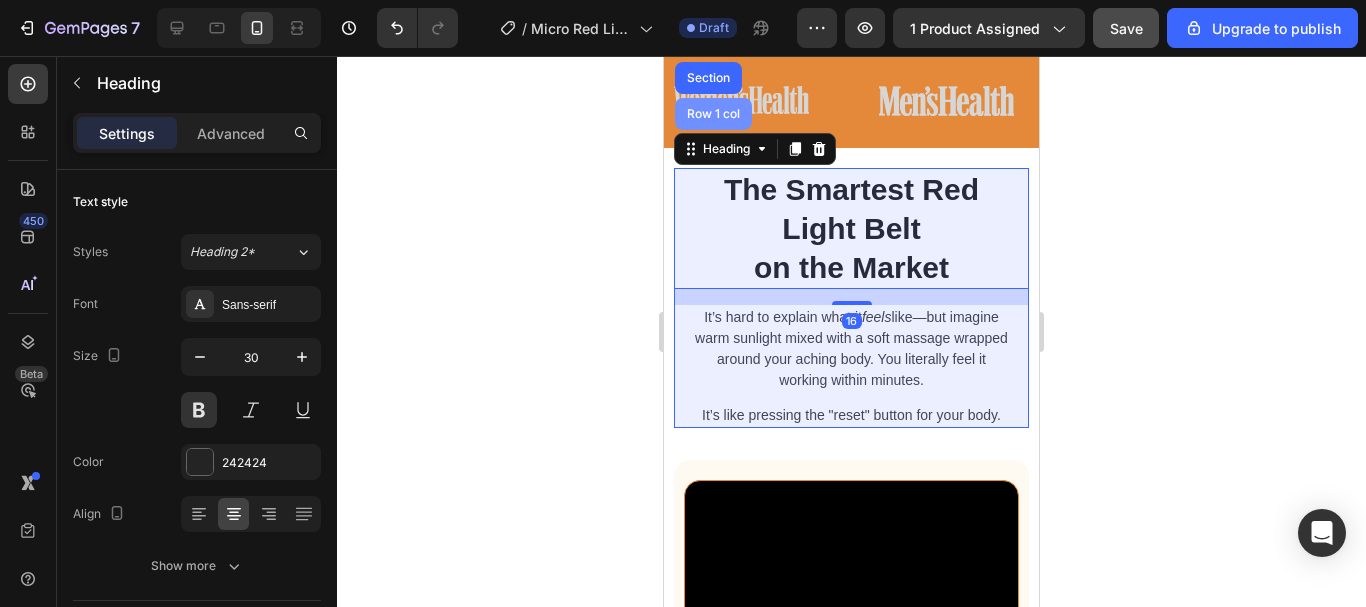 click on "Row 1 col" at bounding box center [713, 114] 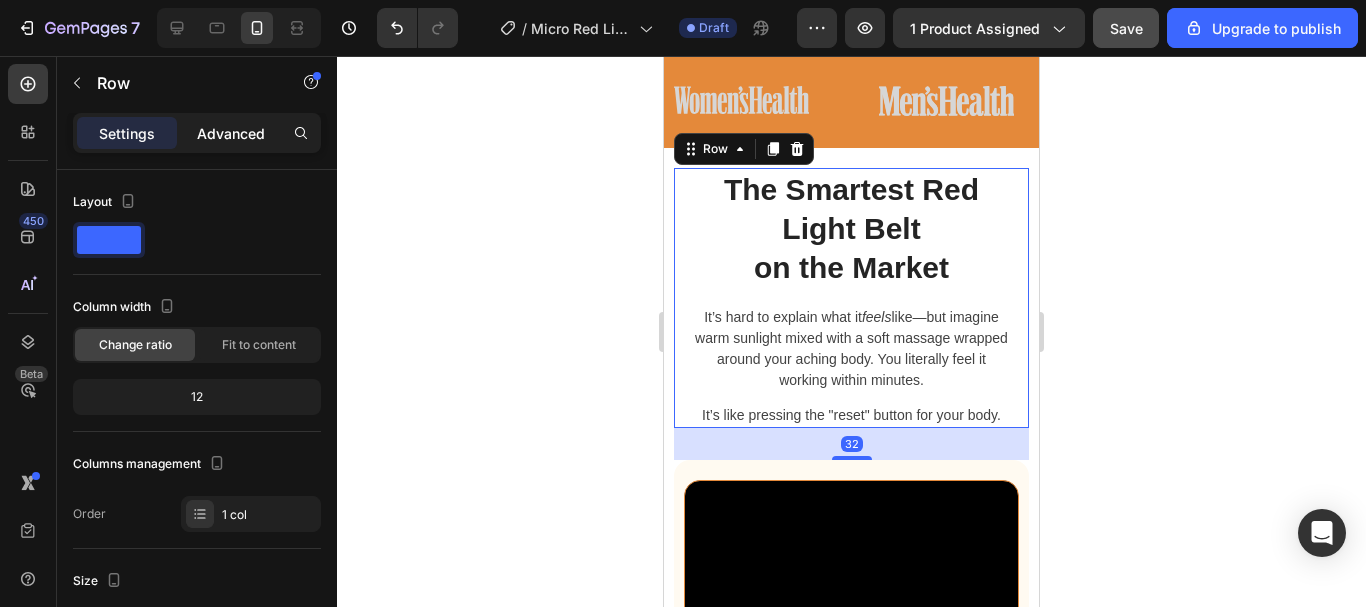 click on "Advanced" at bounding box center [231, 133] 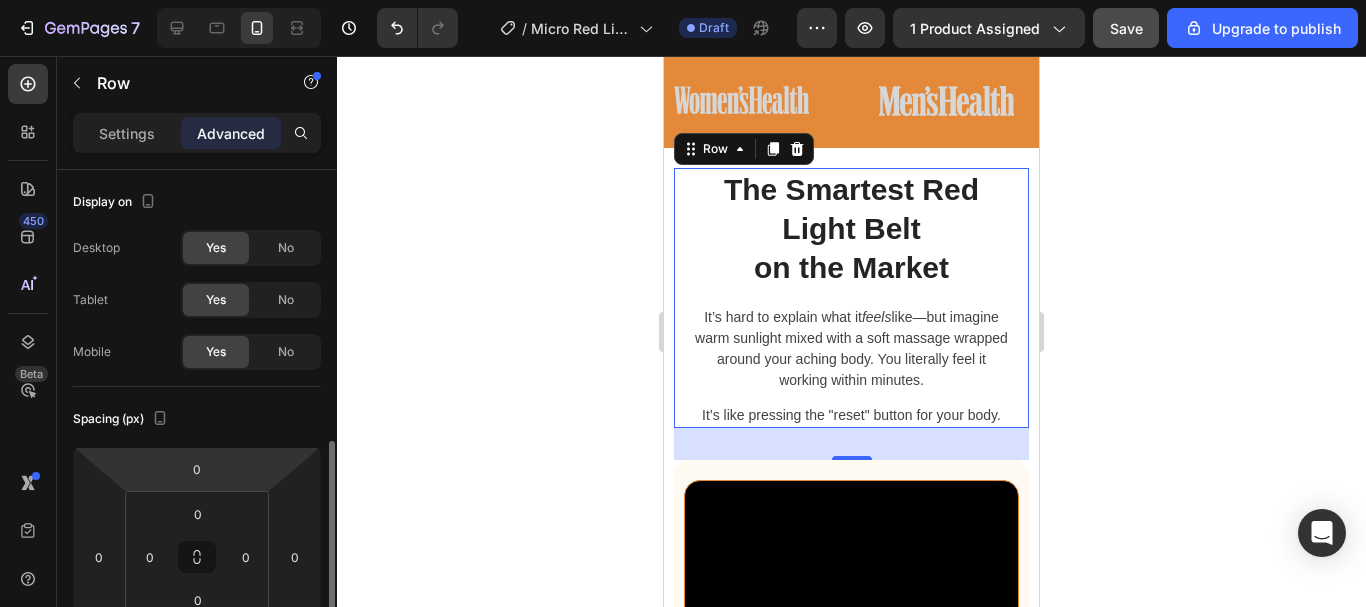 scroll, scrollTop: 200, scrollLeft: 0, axis: vertical 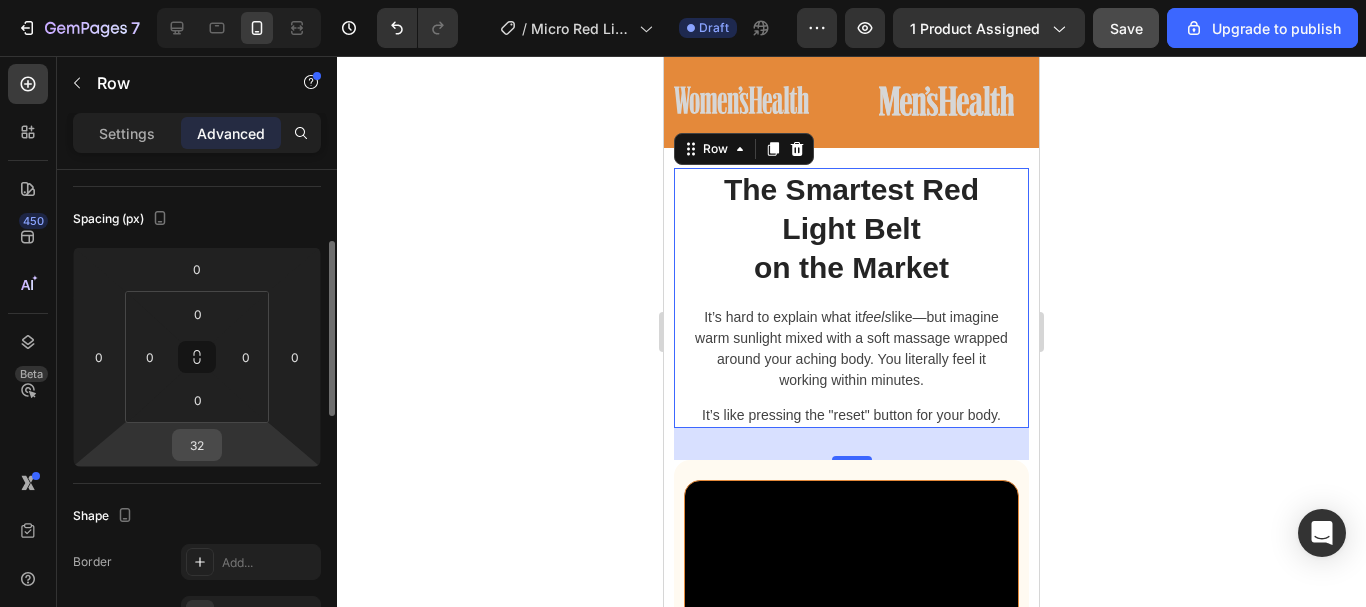 click on "32" at bounding box center (197, 445) 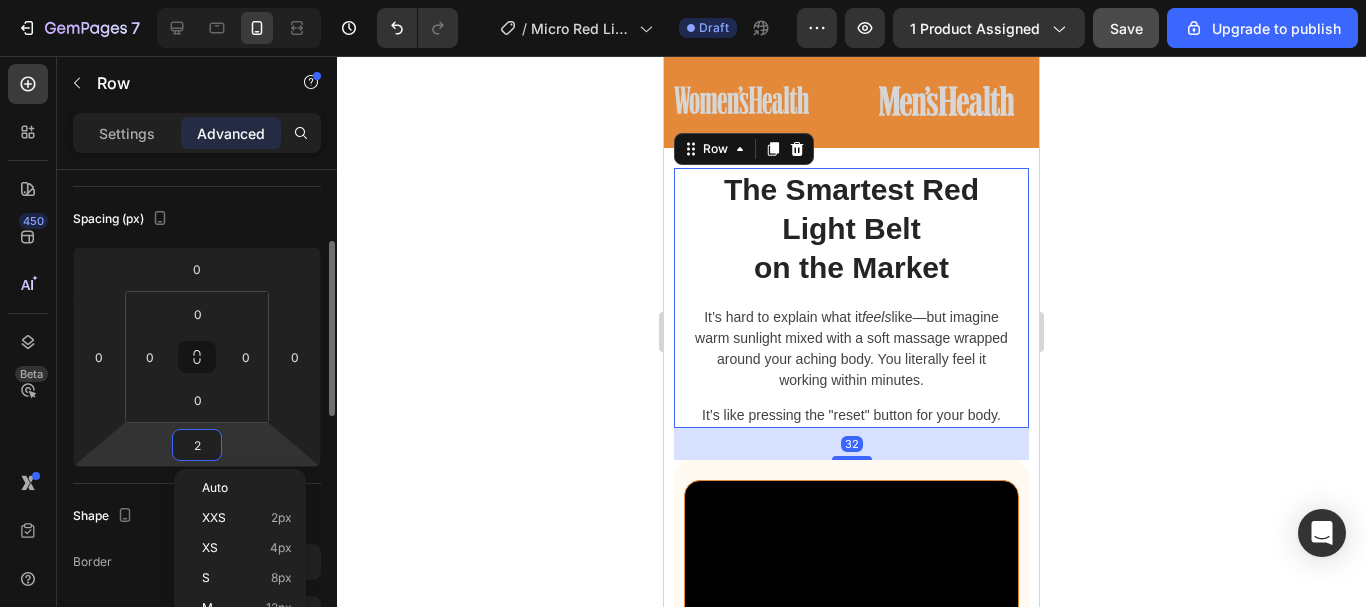 type on "20" 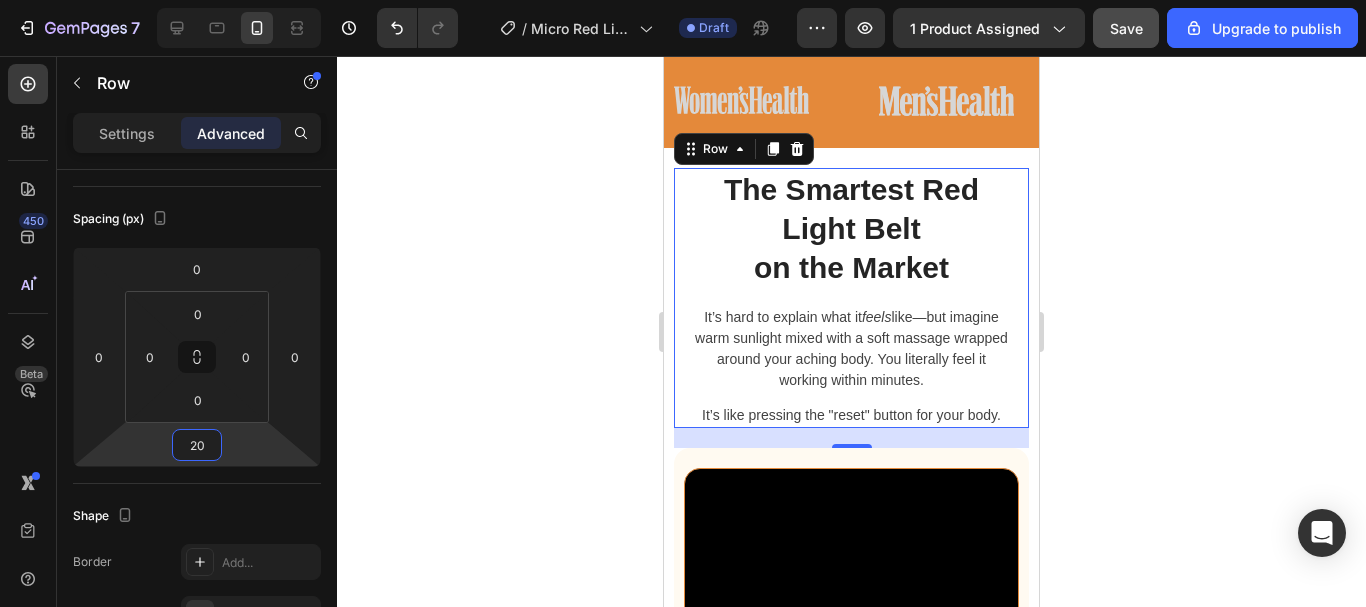 click 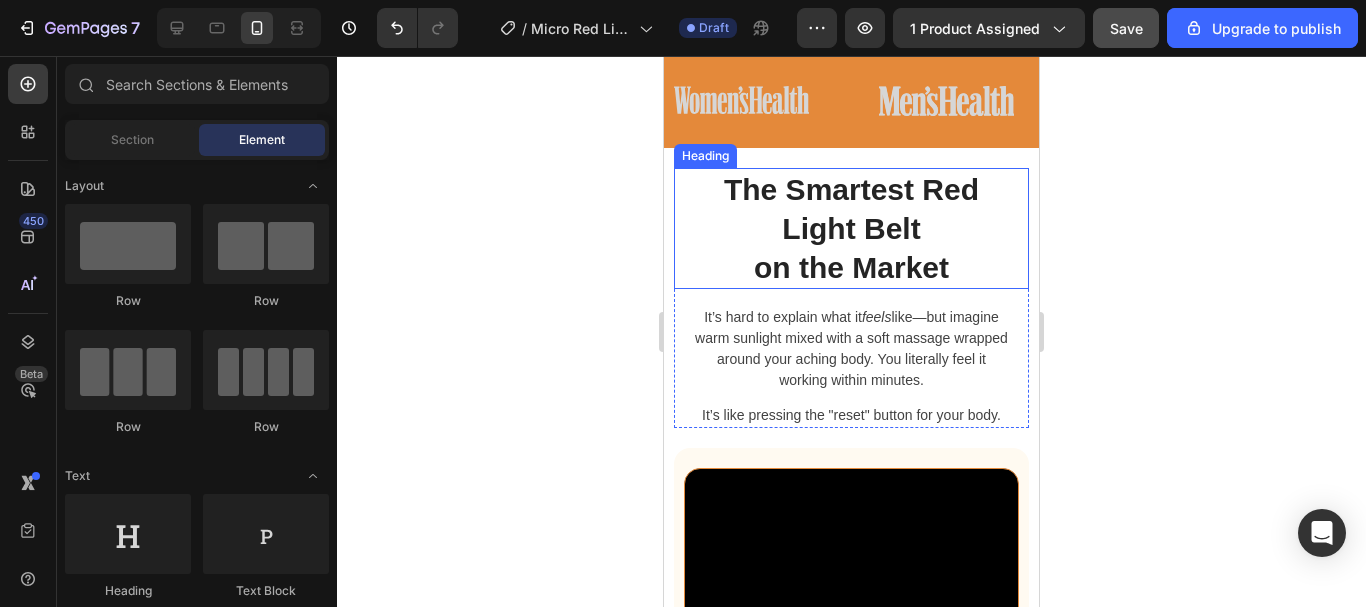 click on "The Smartest Red Light Belt on the Market" at bounding box center (851, 228) 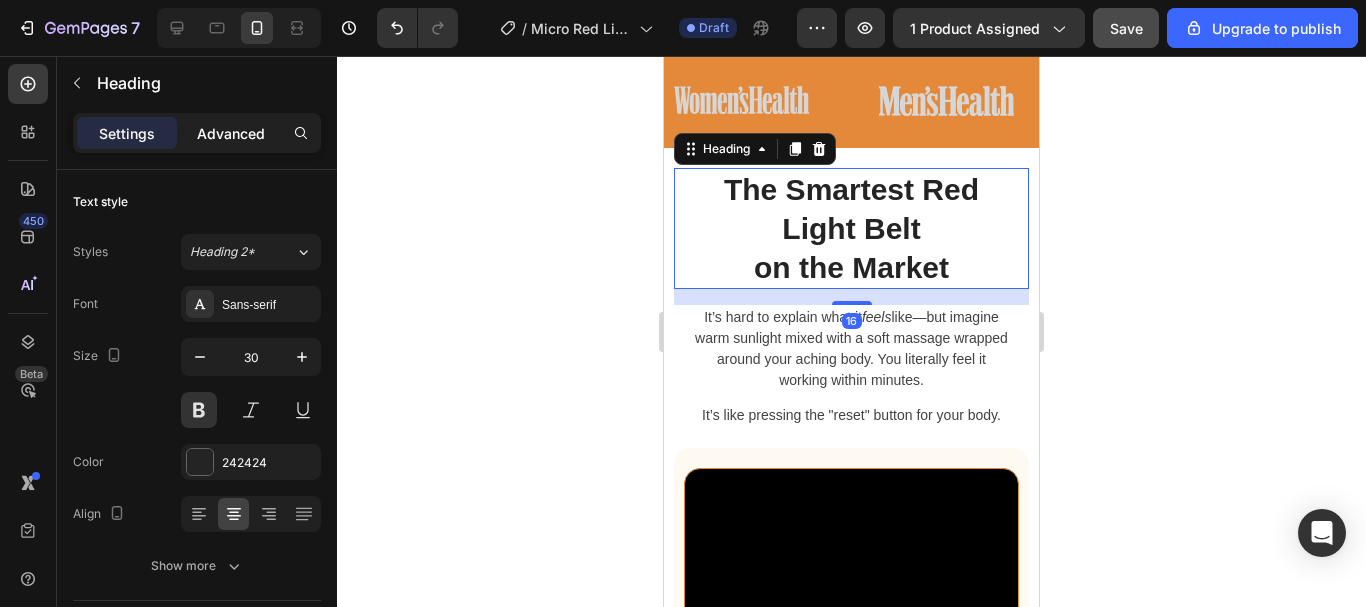 click on "Advanced" at bounding box center (231, 133) 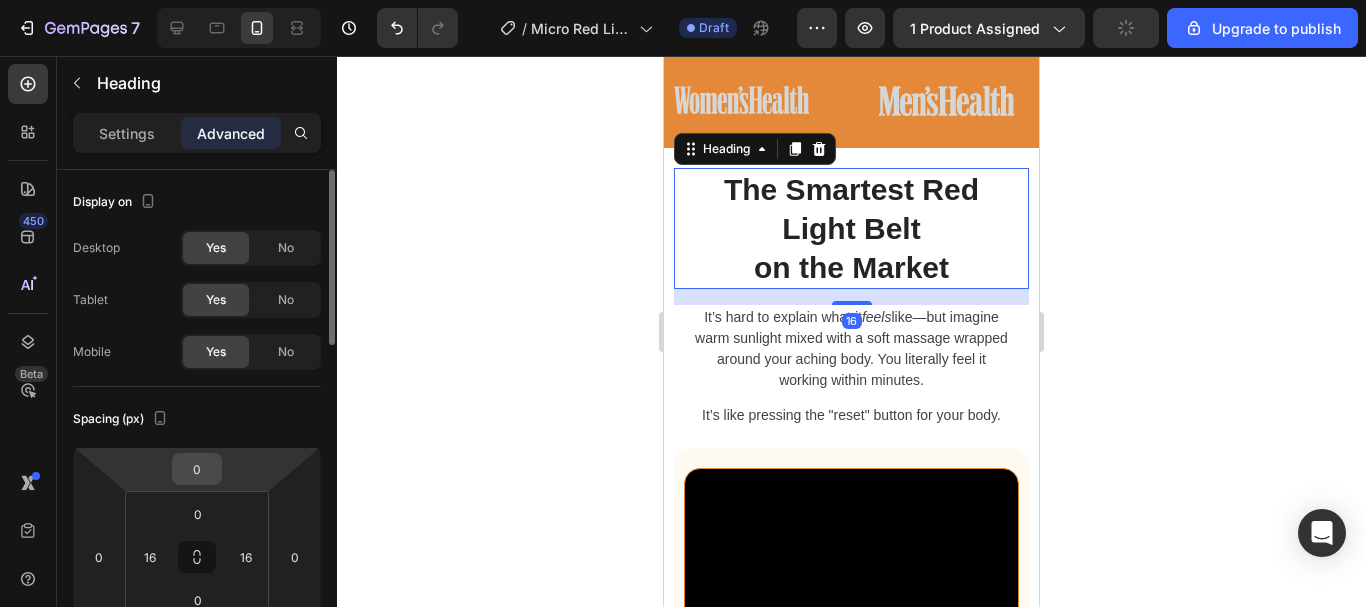 scroll, scrollTop: 200, scrollLeft: 0, axis: vertical 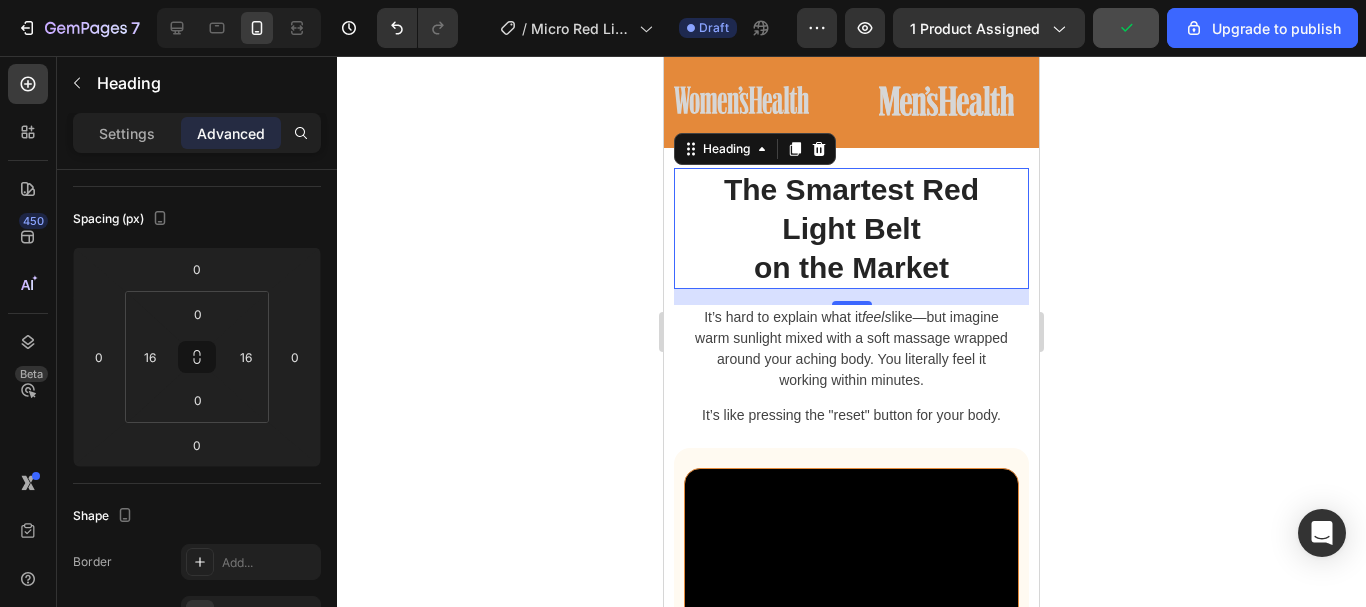 click on "The Smartest Red Light Belt on the Market" at bounding box center [851, 228] 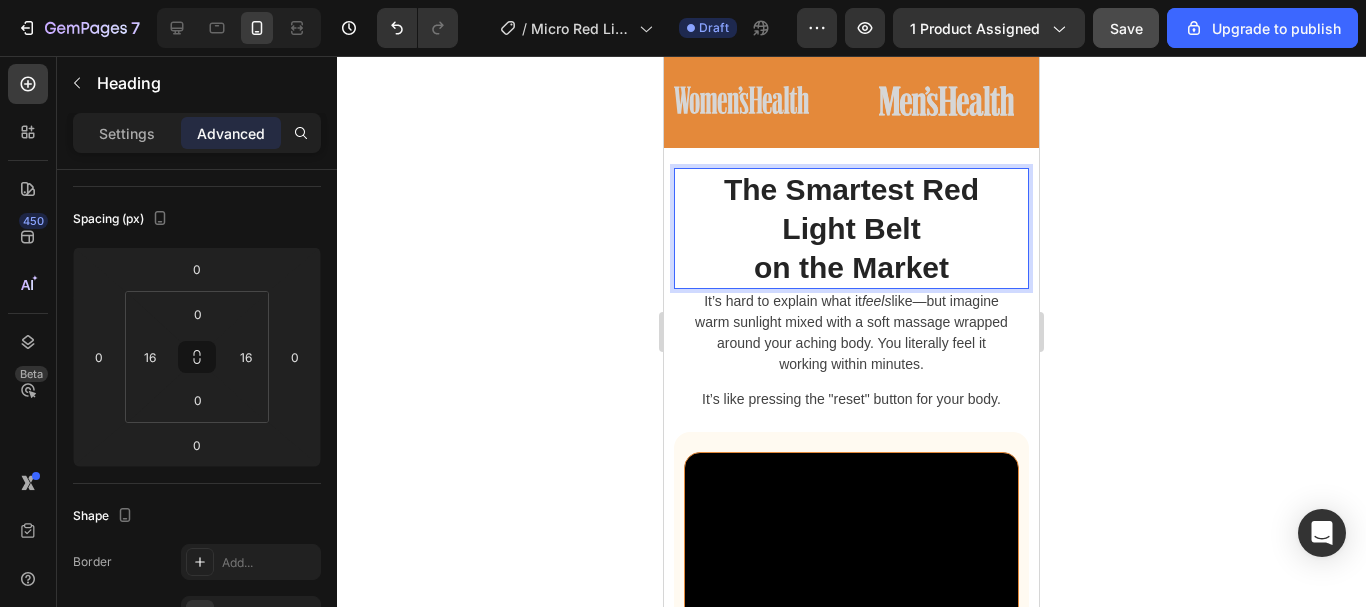 click on "The Smartest Red Light Belt on the Market" at bounding box center (851, 228) 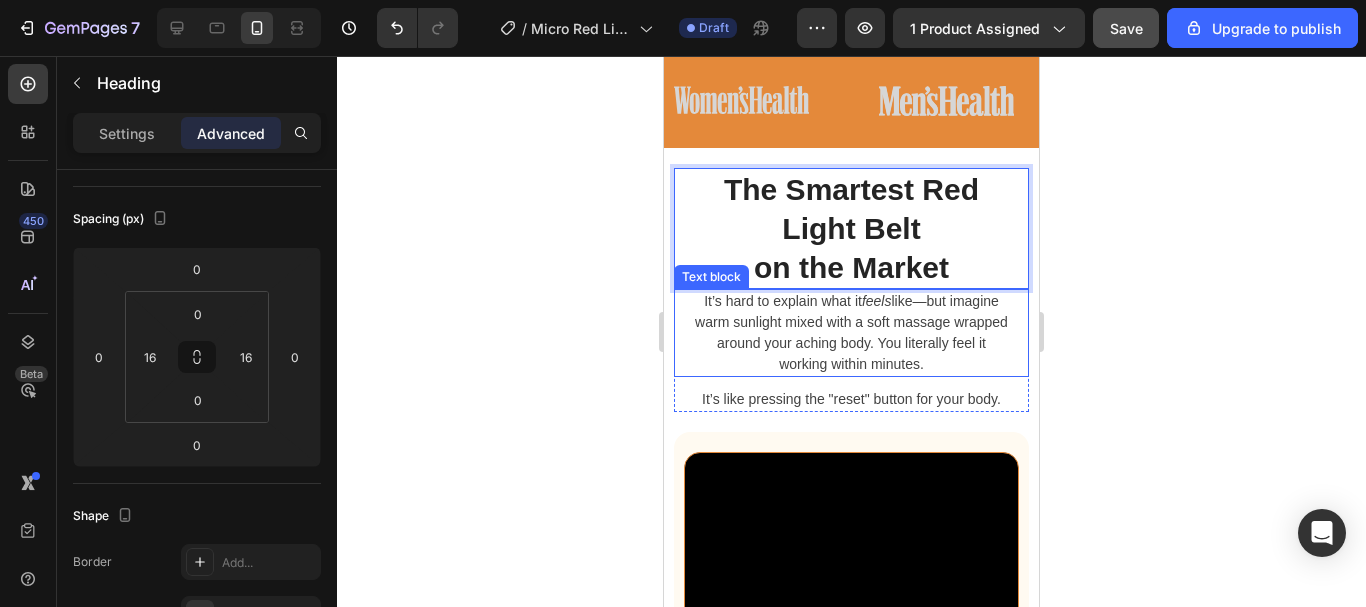 click on "It’s hard to explain what it  feels  like—but imagine warm sunlight mixed with a soft massage wrapped around your aching body. You literally feel it working within minutes." at bounding box center (851, 333) 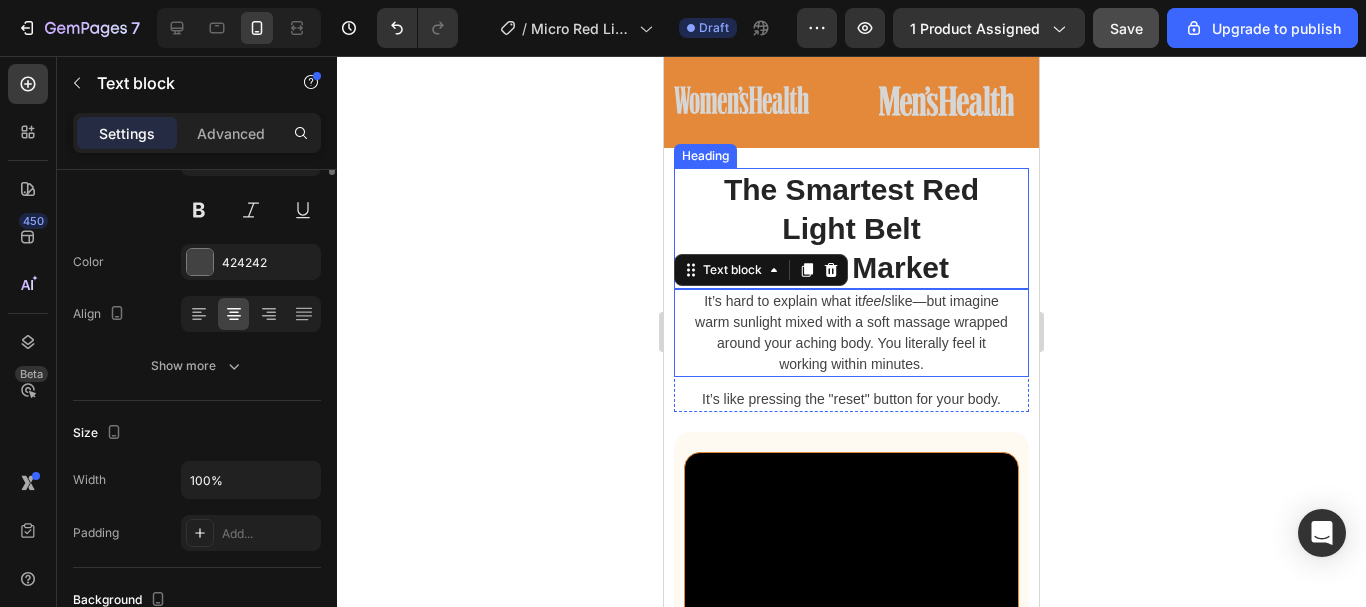 scroll, scrollTop: 0, scrollLeft: 0, axis: both 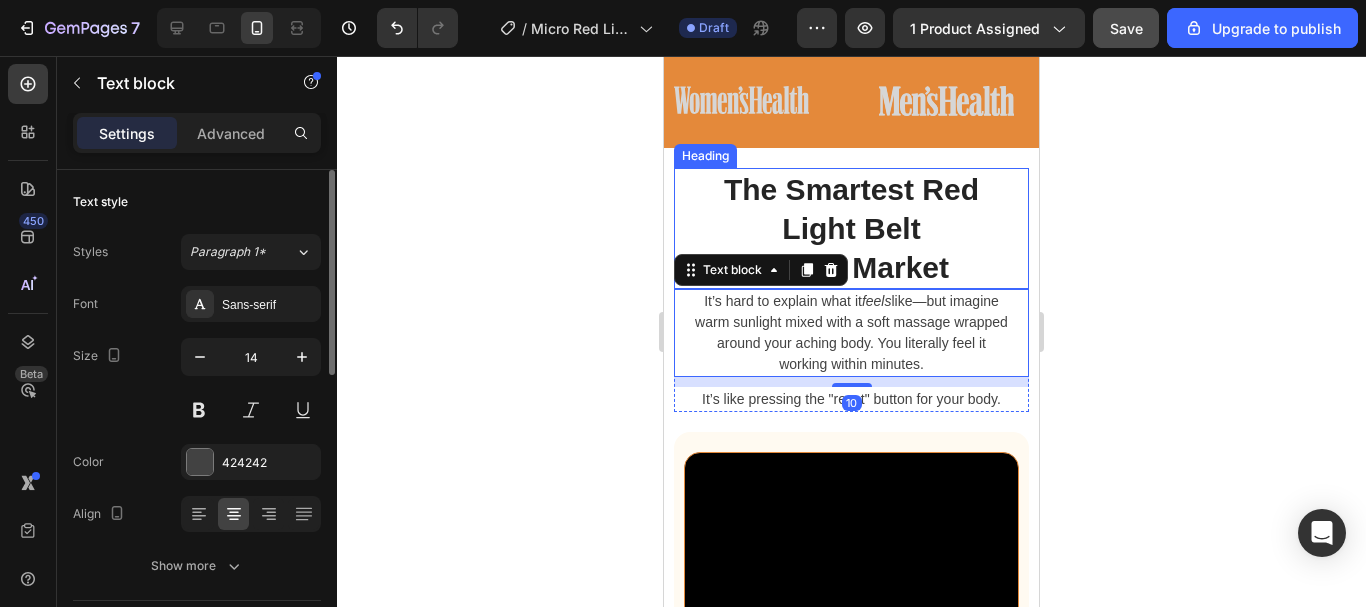 click on "The Smartest Red Light Belt on the Market" at bounding box center (851, 228) 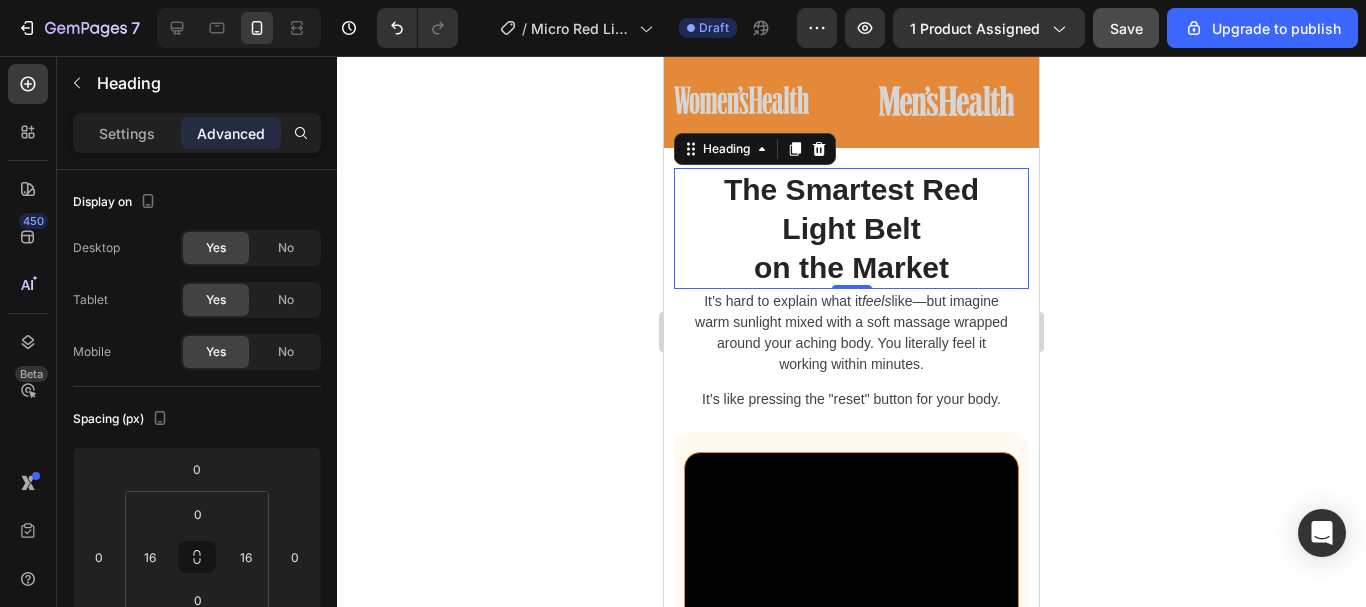 click on "It’s hard to explain what it  feels  like—but imagine warm sunlight mixed with a soft massage wrapped around your aching body. You literally feel it working within minutes." at bounding box center [851, 333] 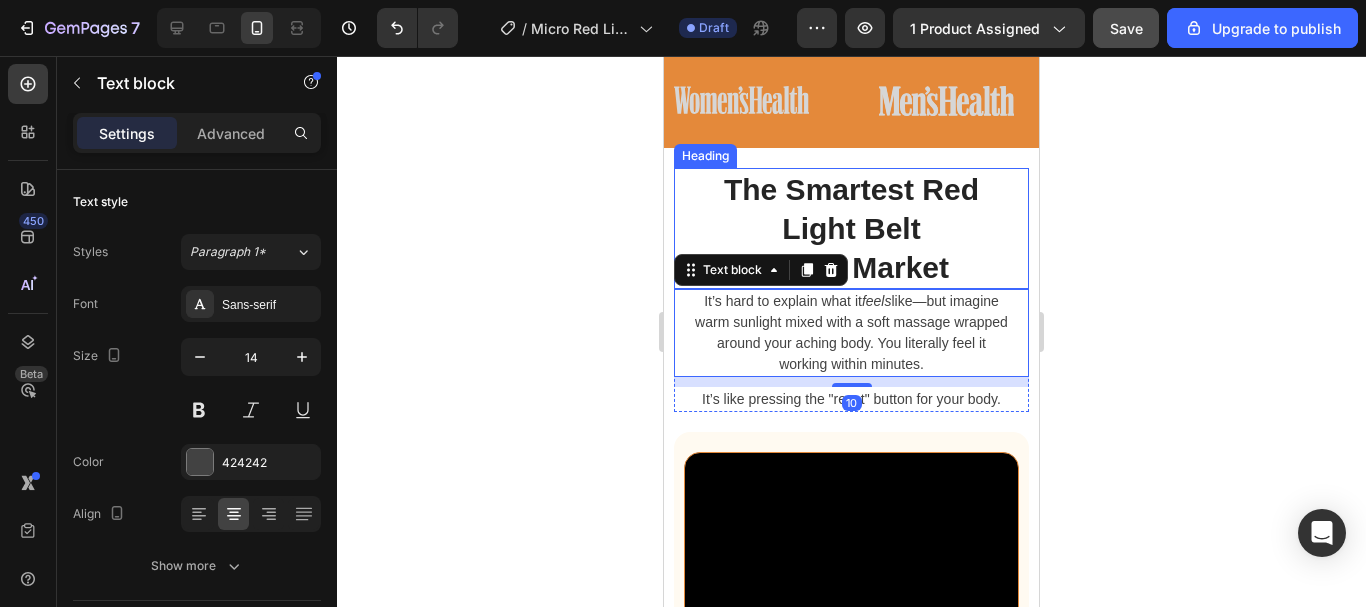 click on "The Smartest Red Light Belt on the Market" at bounding box center (851, 228) 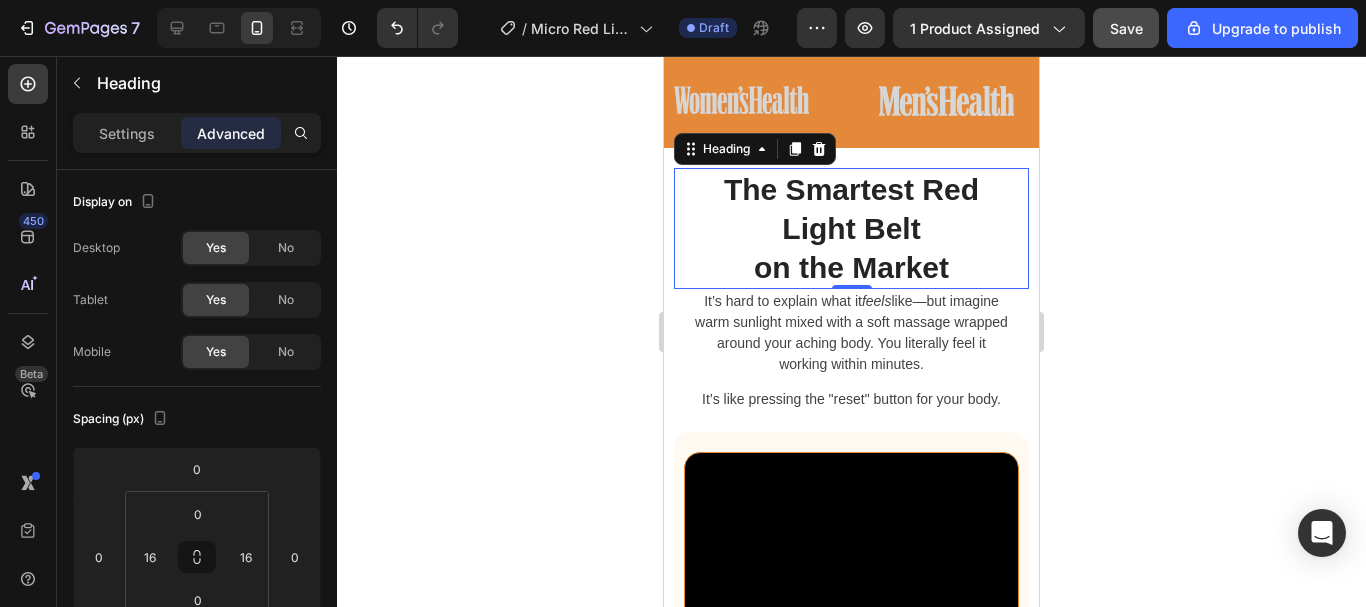 click 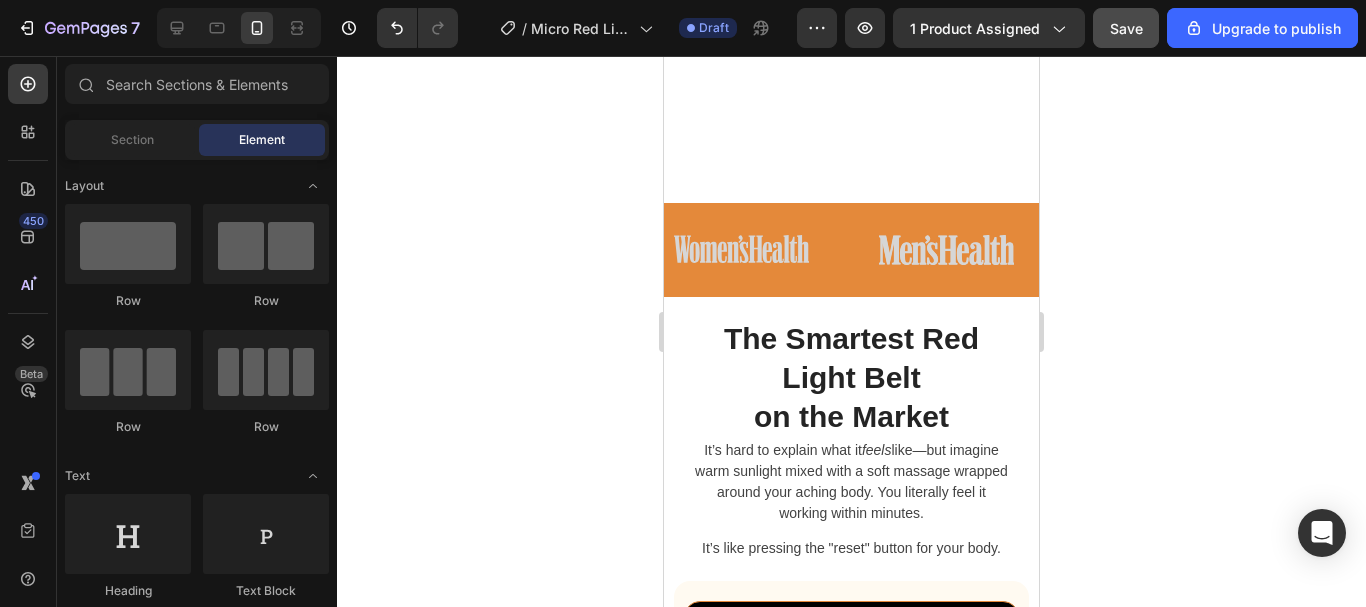 scroll, scrollTop: 1914, scrollLeft: 0, axis: vertical 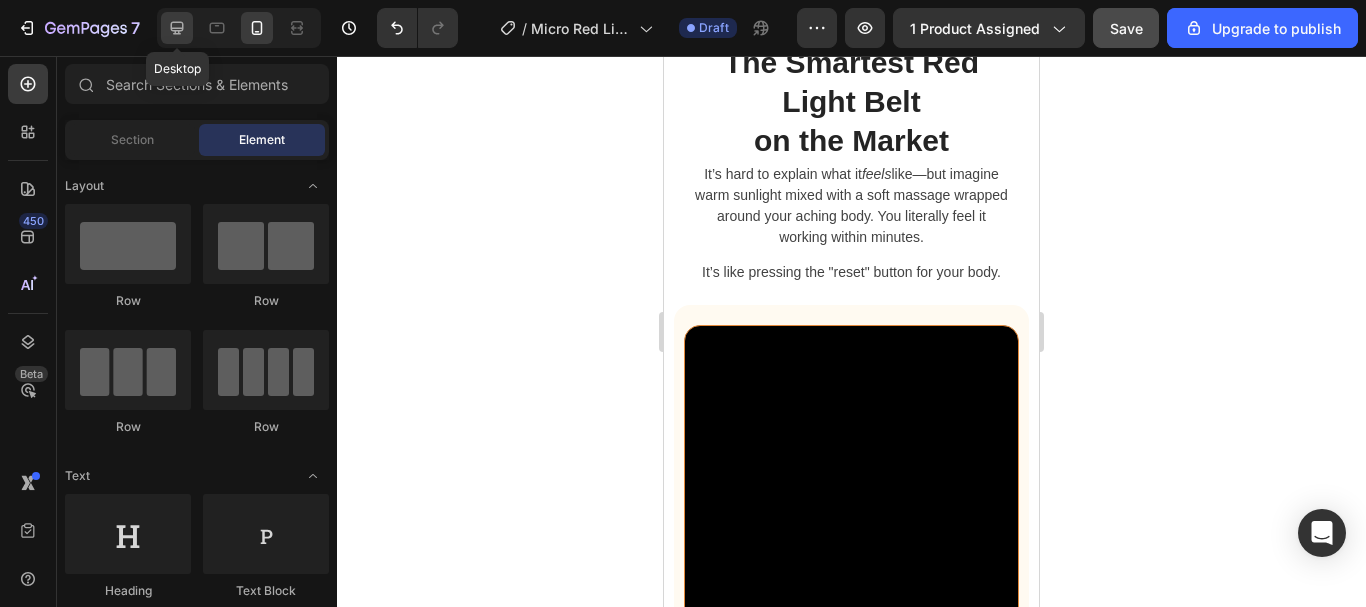 click 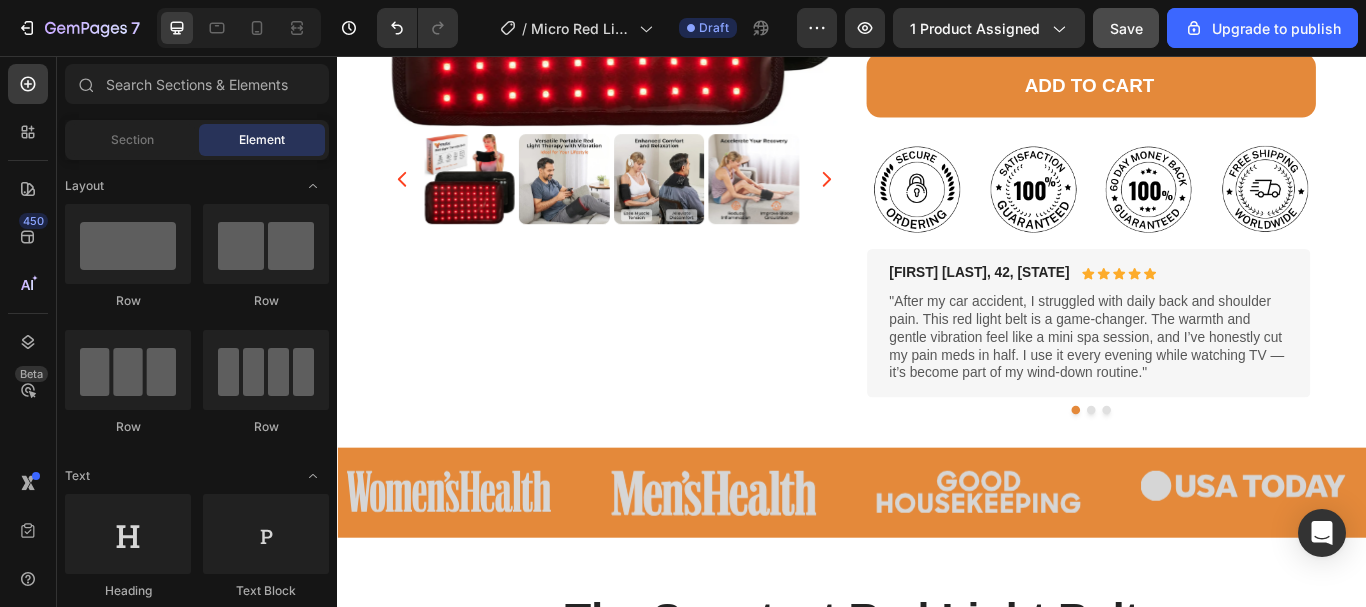 scroll, scrollTop: 1114, scrollLeft: 0, axis: vertical 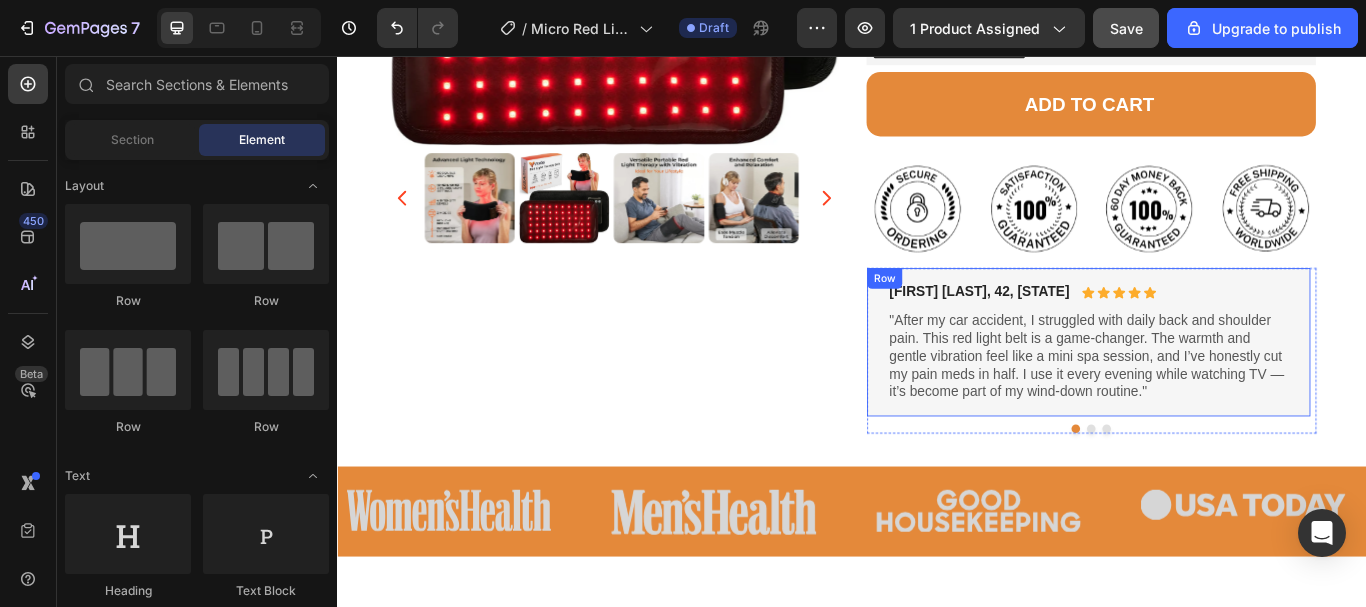 click on "[FIRST] [LAST], 42, [STATE] Text Block Icon Icon Icon Icon Icon Icon List Row "After my car accident, I struggled with daily back and shoulder pain. This red light belt is a game-changer. The warmth and gentle vibration feel like a mini spa session, and I’ve honestly cut my pain meds in half. I use it every evening while watching TV — it’s become part of my wind-down routine." Text Block Row" at bounding box center (1212, 389) 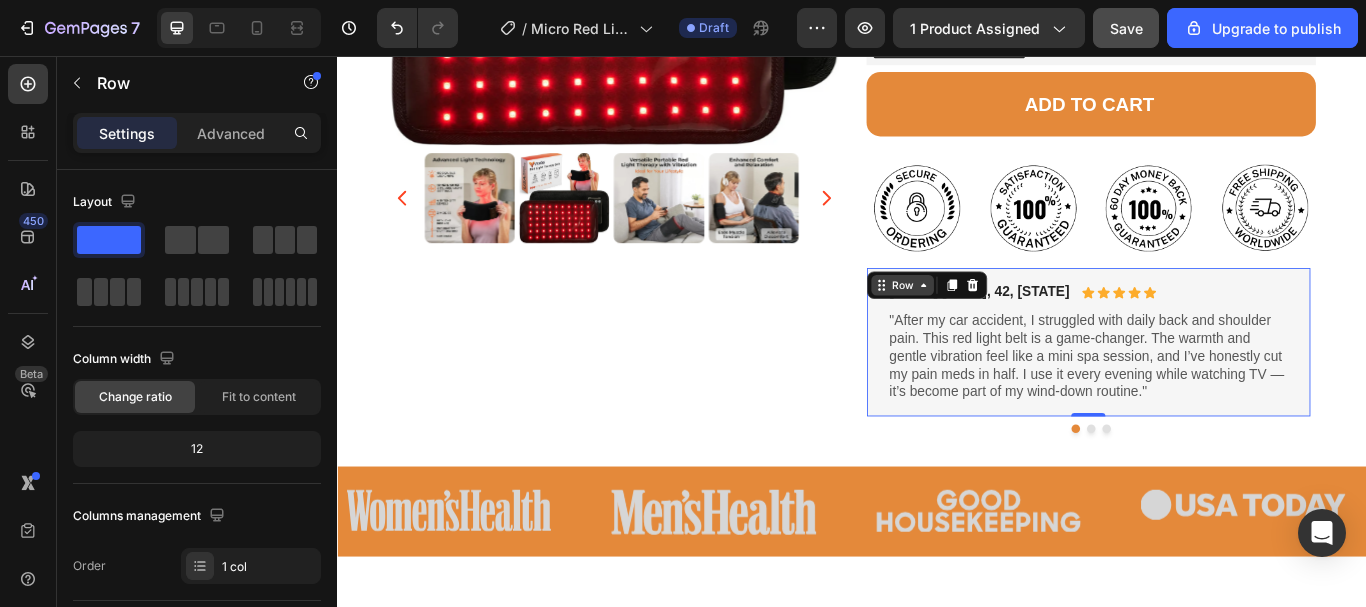 click on "Row" at bounding box center (995, 323) 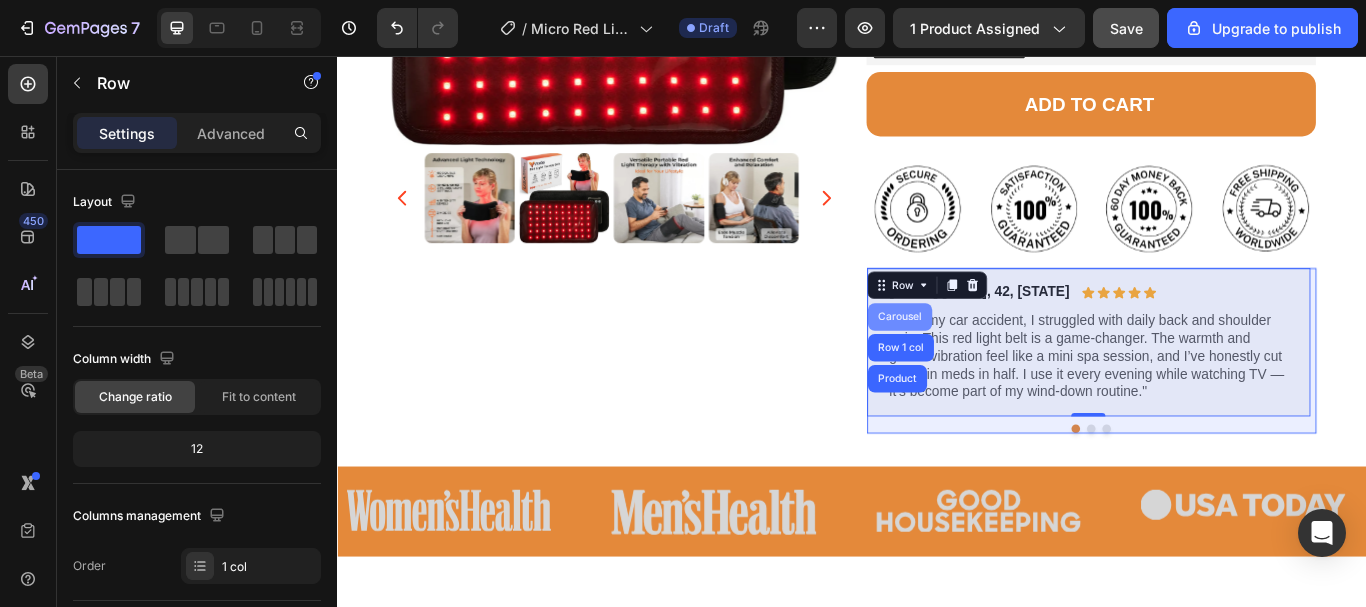click on "Carousel" at bounding box center [992, 360] 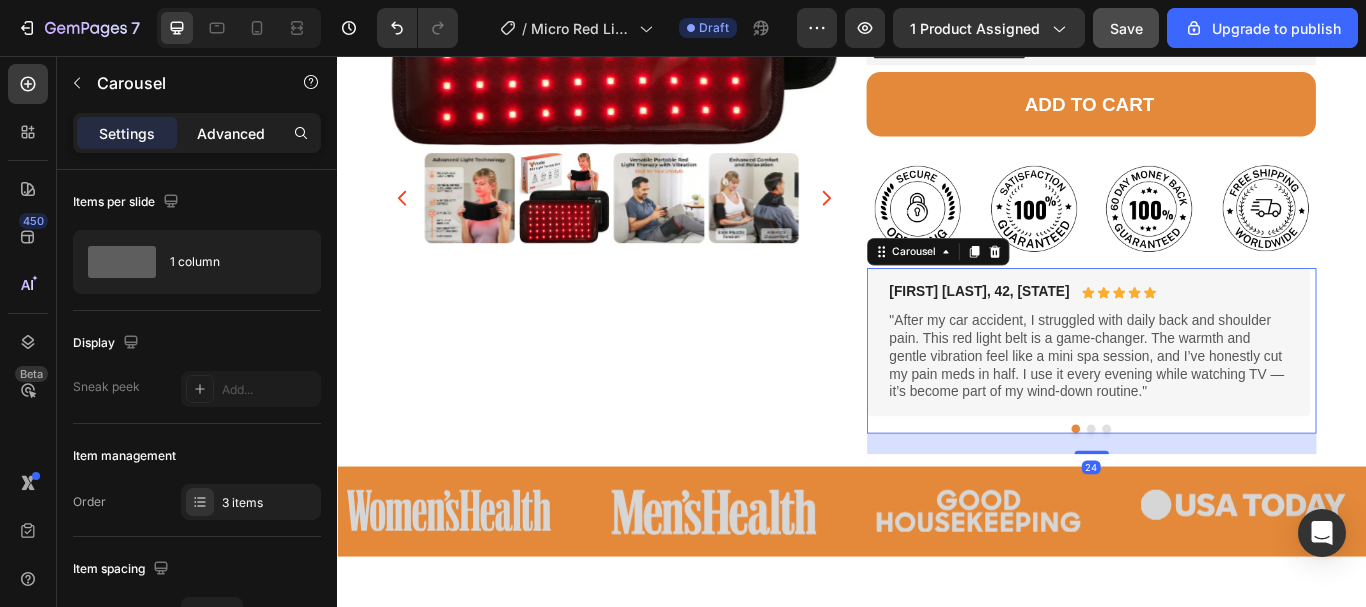 click on "Advanced" at bounding box center [231, 133] 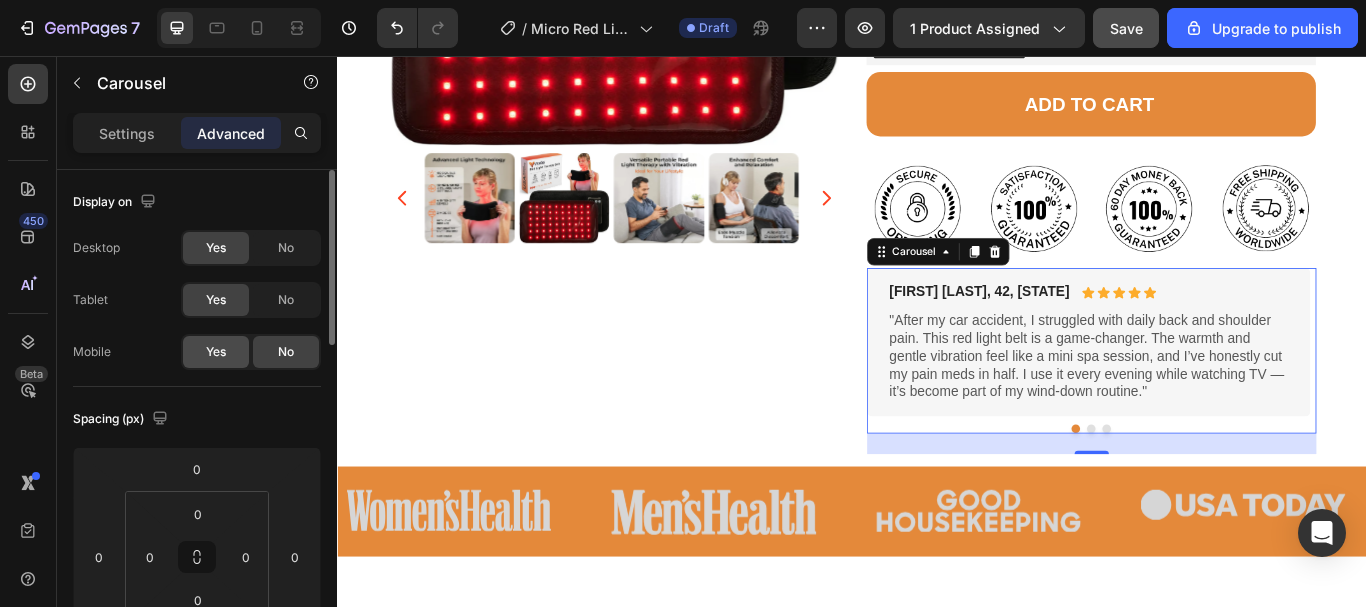click on "Yes" 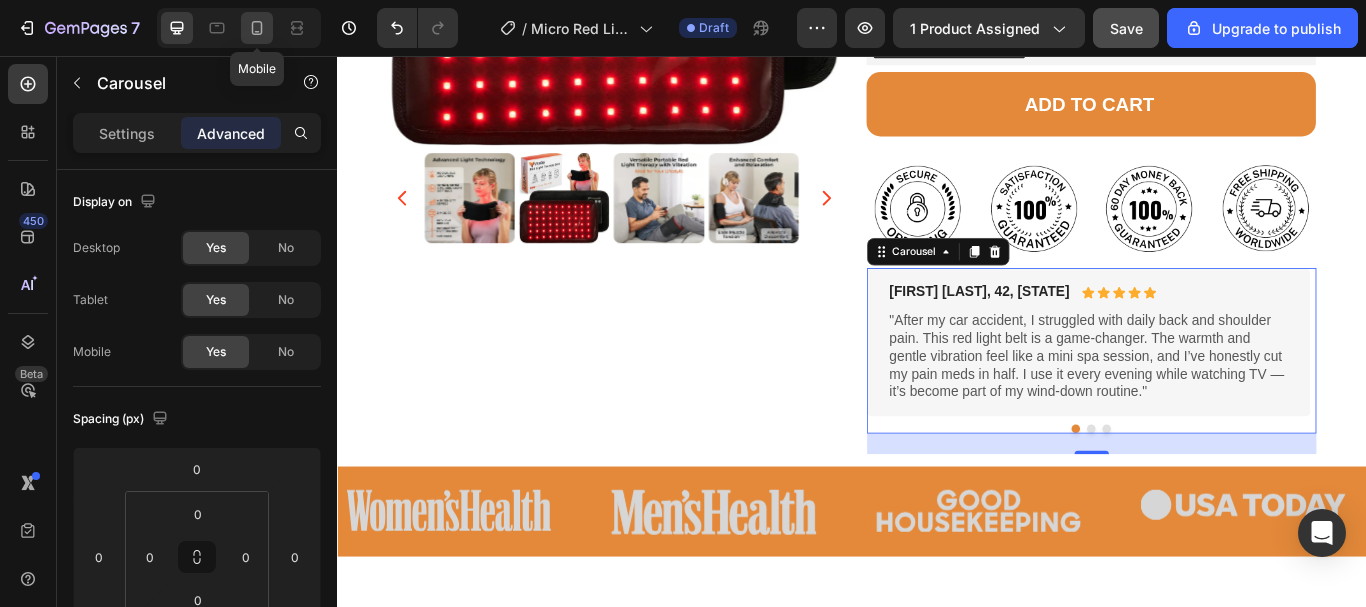 click 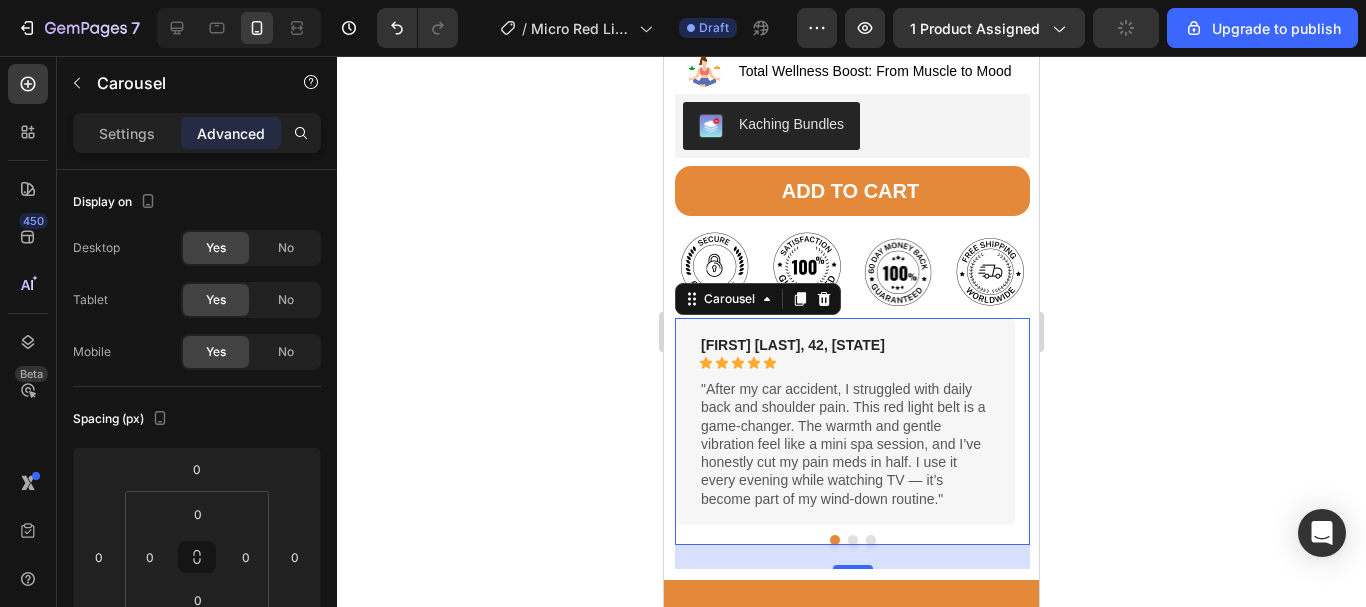 scroll, scrollTop: 1531, scrollLeft: 0, axis: vertical 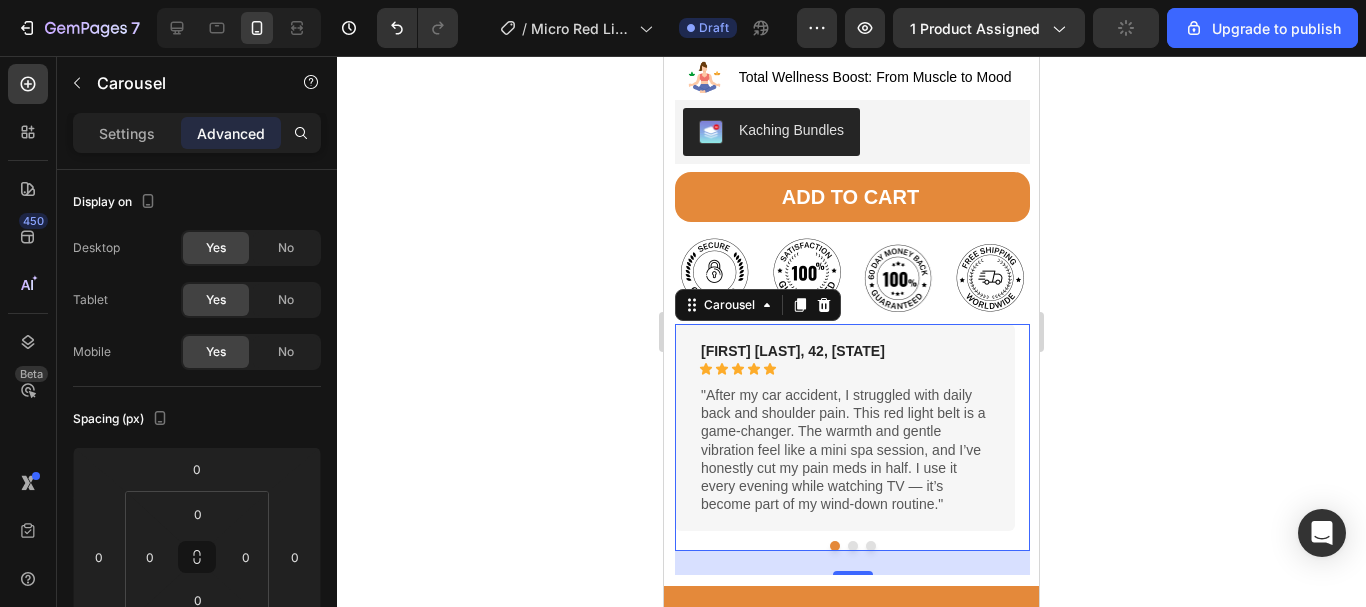 click 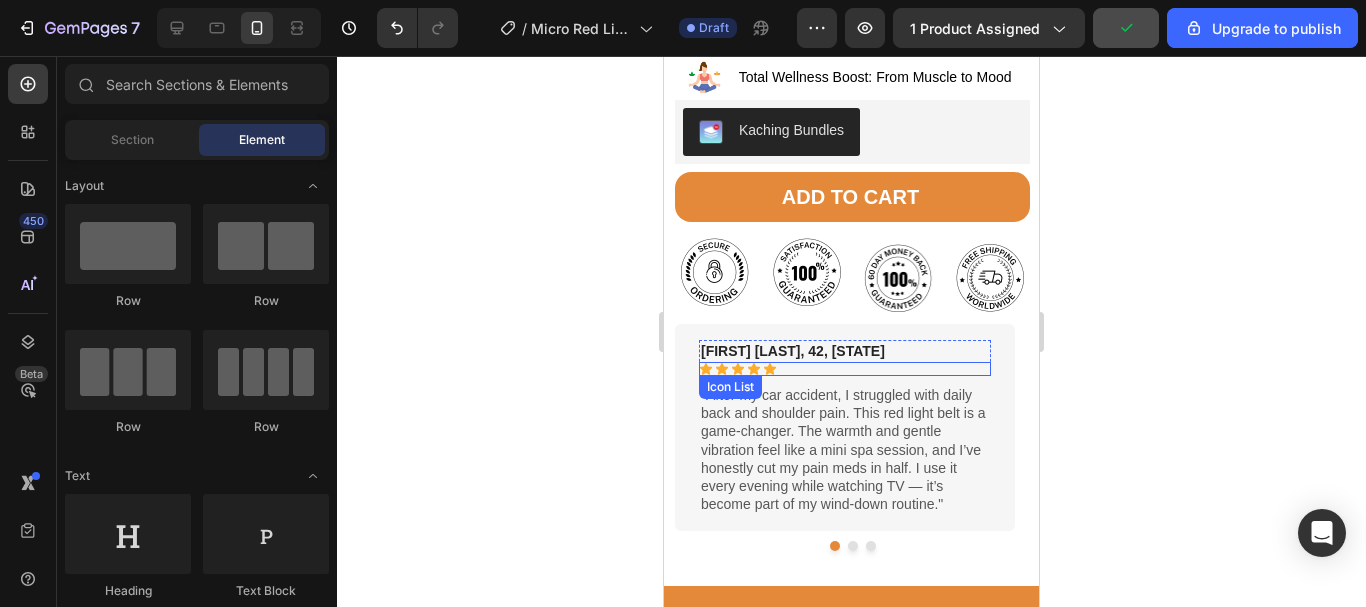 click on "Icon Icon Icon Icon Icon" at bounding box center [845, 369] 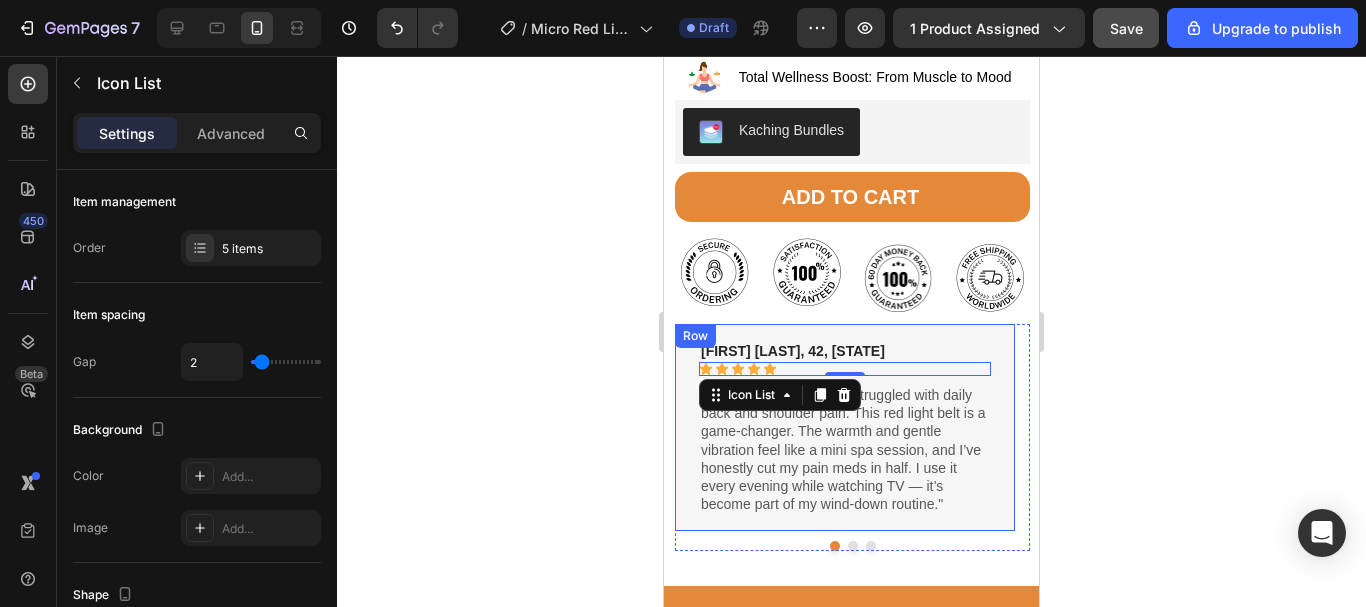 click on "[FIRST] [LAST], 42, [STATE] Text Block Icon Icon Icon Icon Icon Icon List 0 Row "After my car accident, I struggled with daily back and shoulder pain. This red light belt is a game-changer. The warmth and gentle vibration feel like a mini spa session, and I’ve honestly cut my pain meds in half. I use it every evening while watching TV — it’s become part of my wind-down routine." Text Block Row" at bounding box center (845, 428) 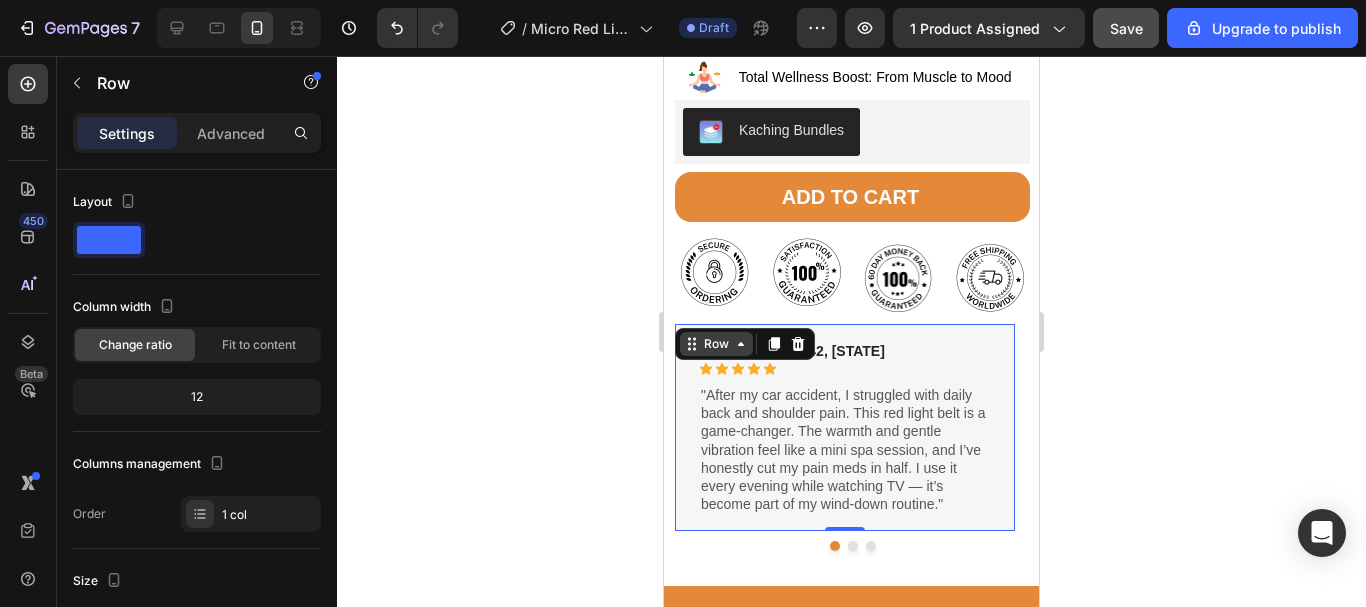 click on "Row" at bounding box center [716, 344] 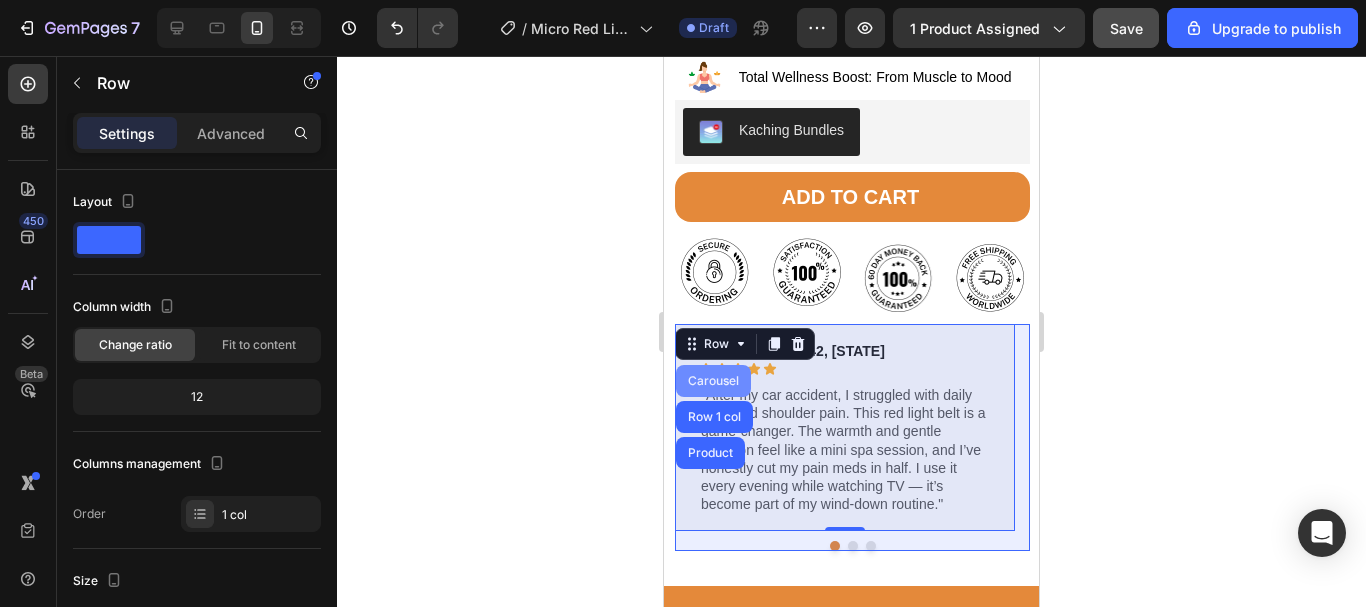 click on "Carousel" at bounding box center (713, 381) 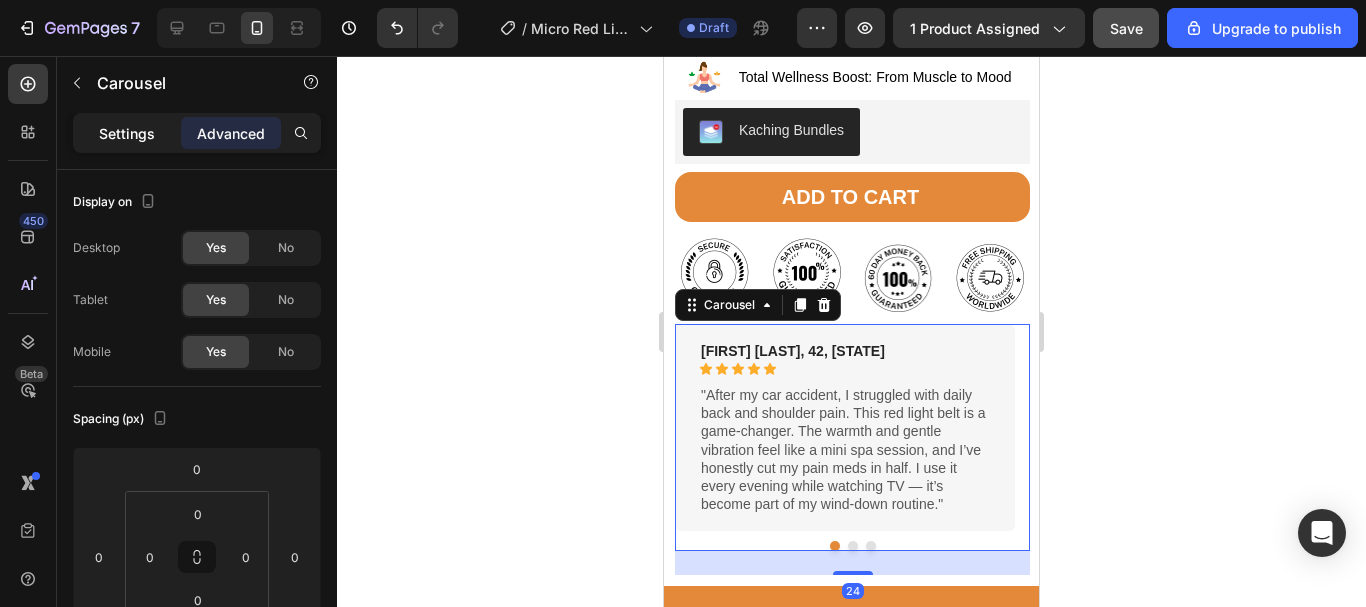 click on "Settings" at bounding box center (127, 133) 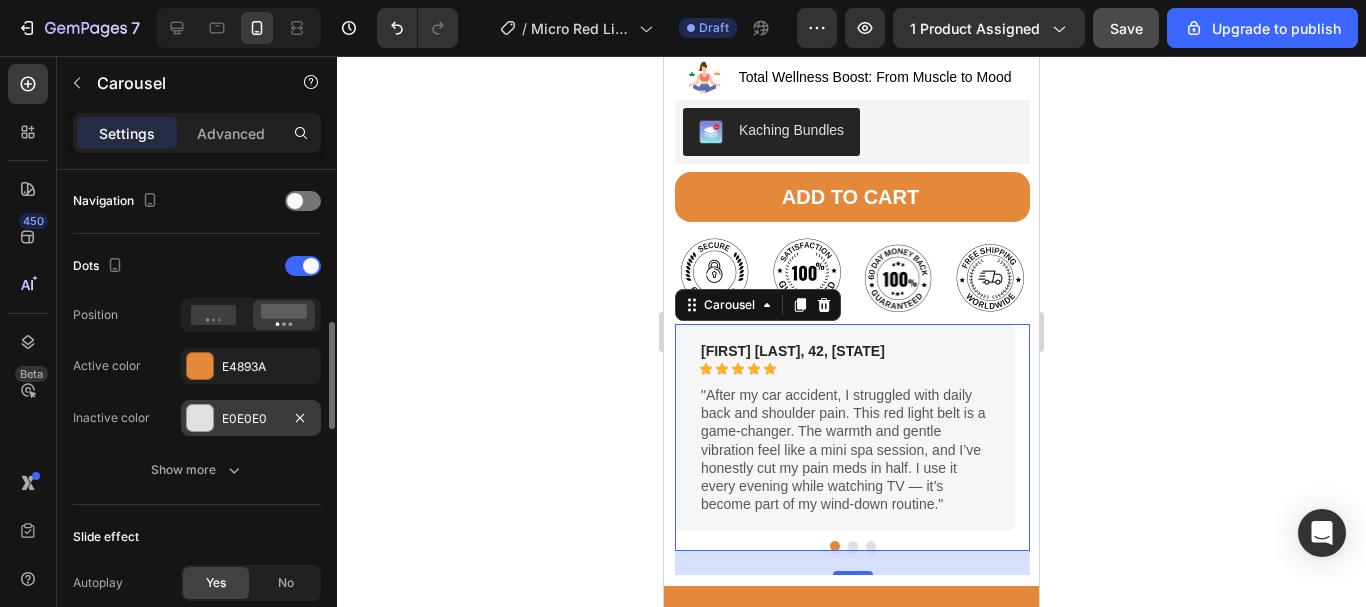scroll, scrollTop: 1000, scrollLeft: 0, axis: vertical 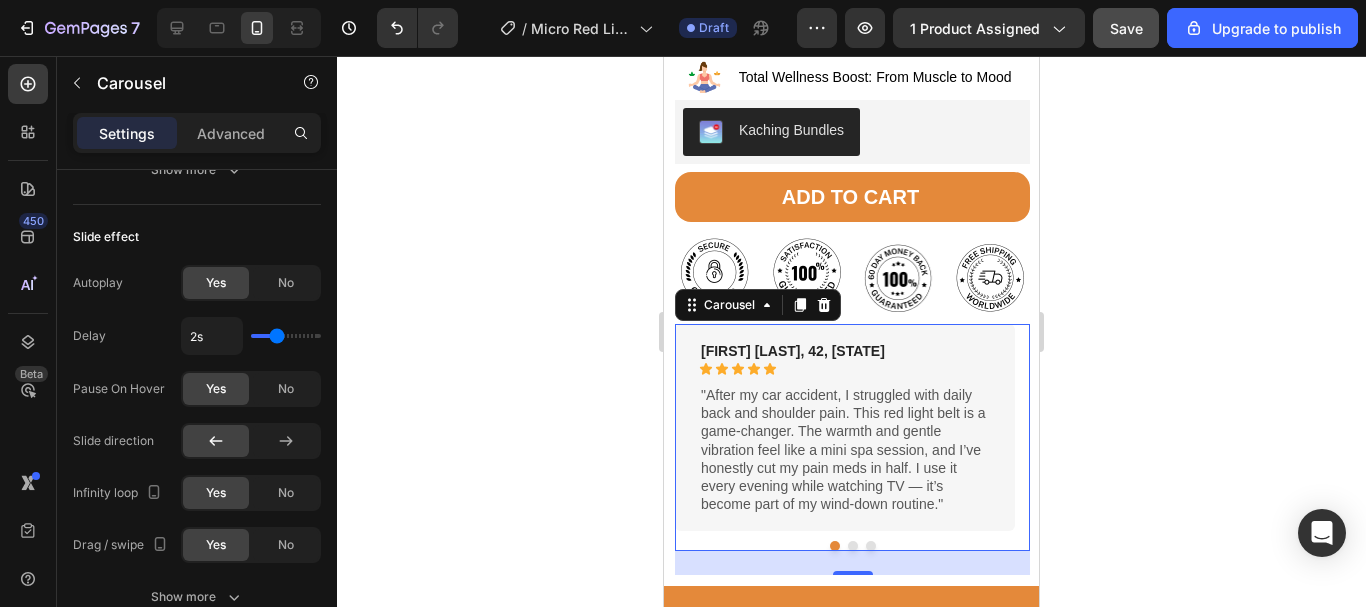 click 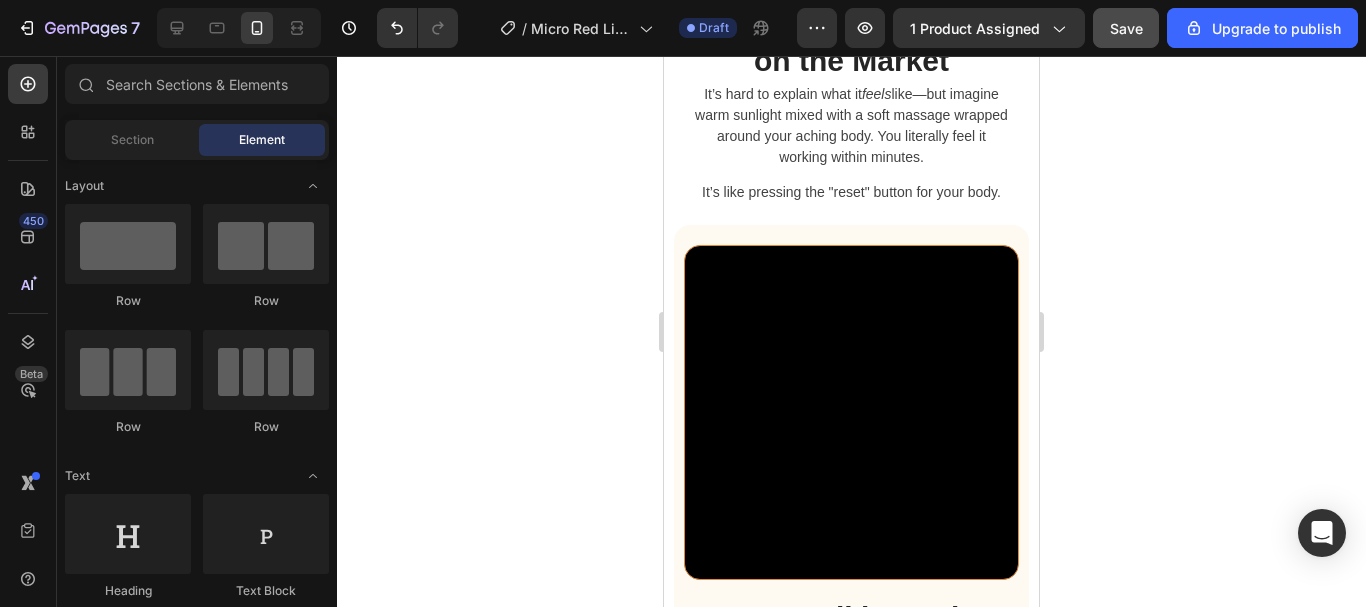 scroll, scrollTop: 2046, scrollLeft: 0, axis: vertical 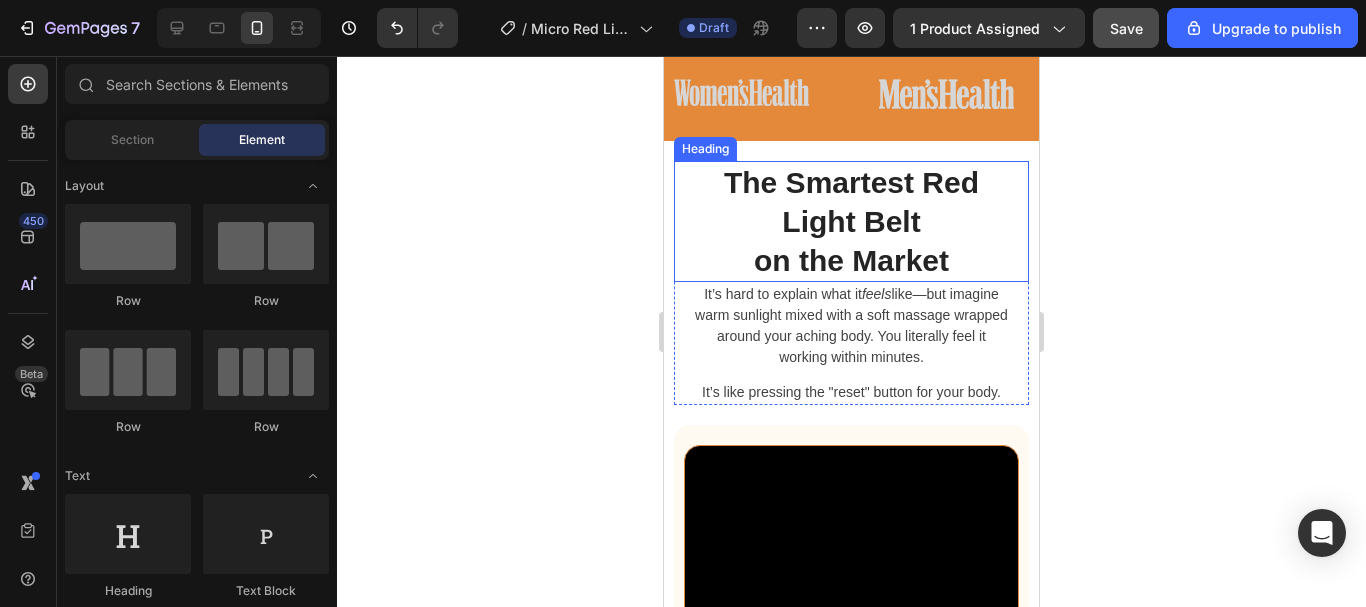 click on "The Smartest Red Light Belt on the Market" at bounding box center [851, 221] 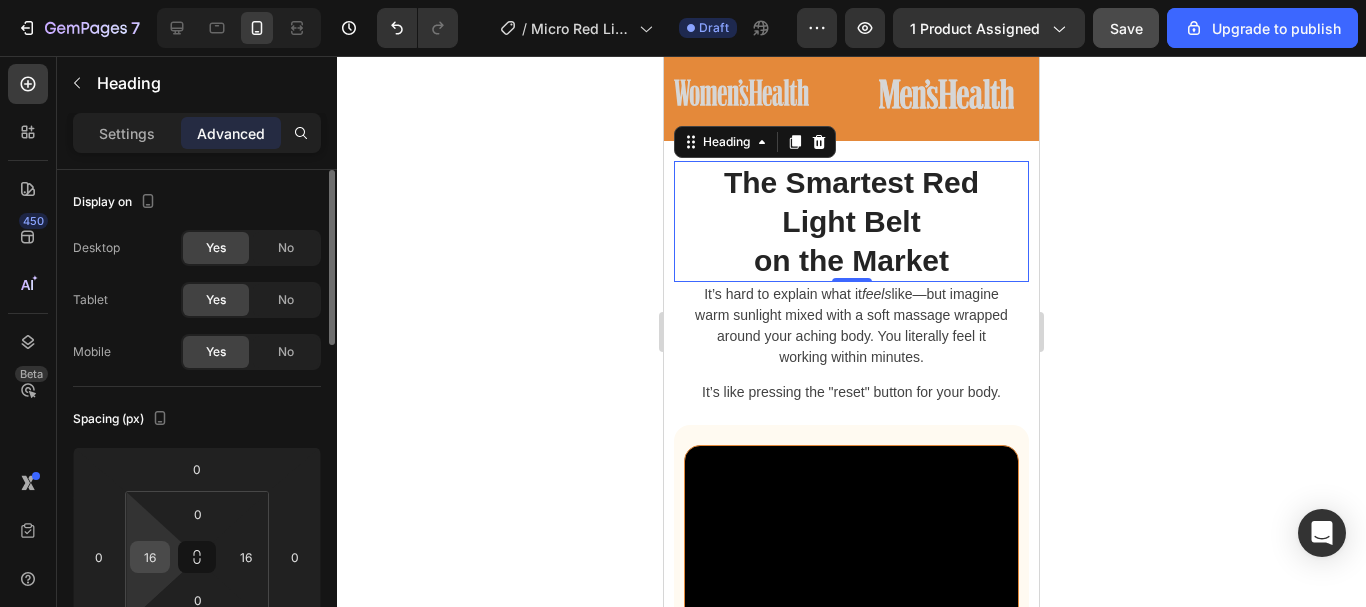scroll, scrollTop: 100, scrollLeft: 0, axis: vertical 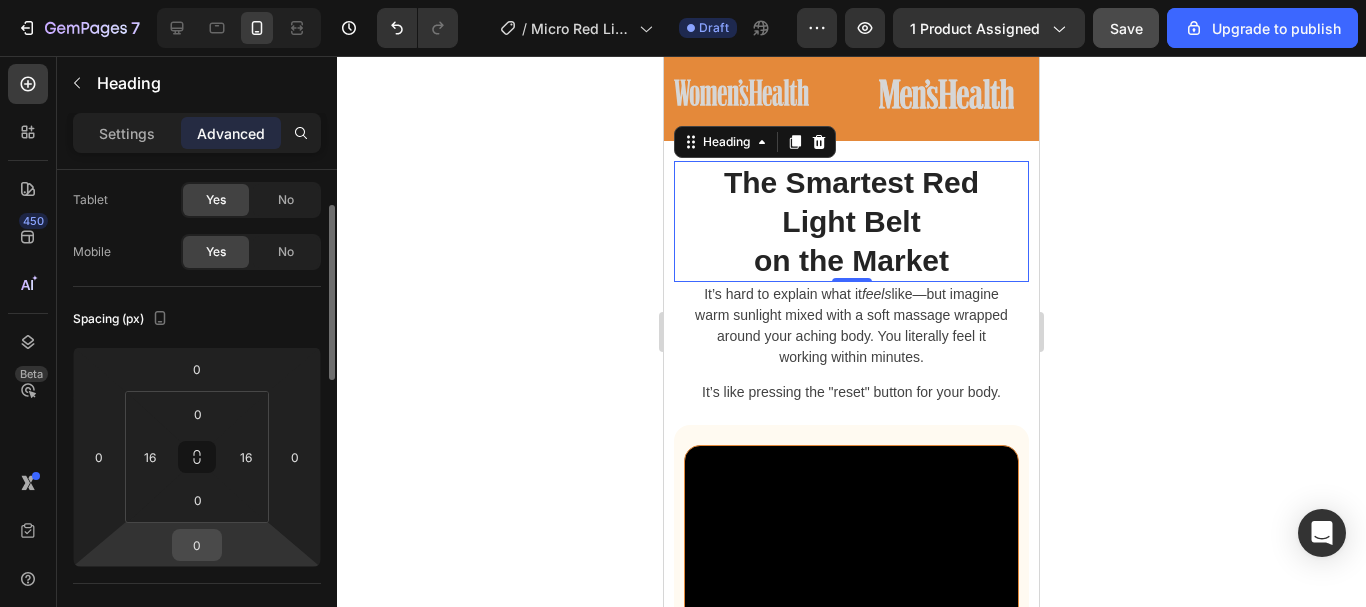 click on "0" at bounding box center [197, 545] 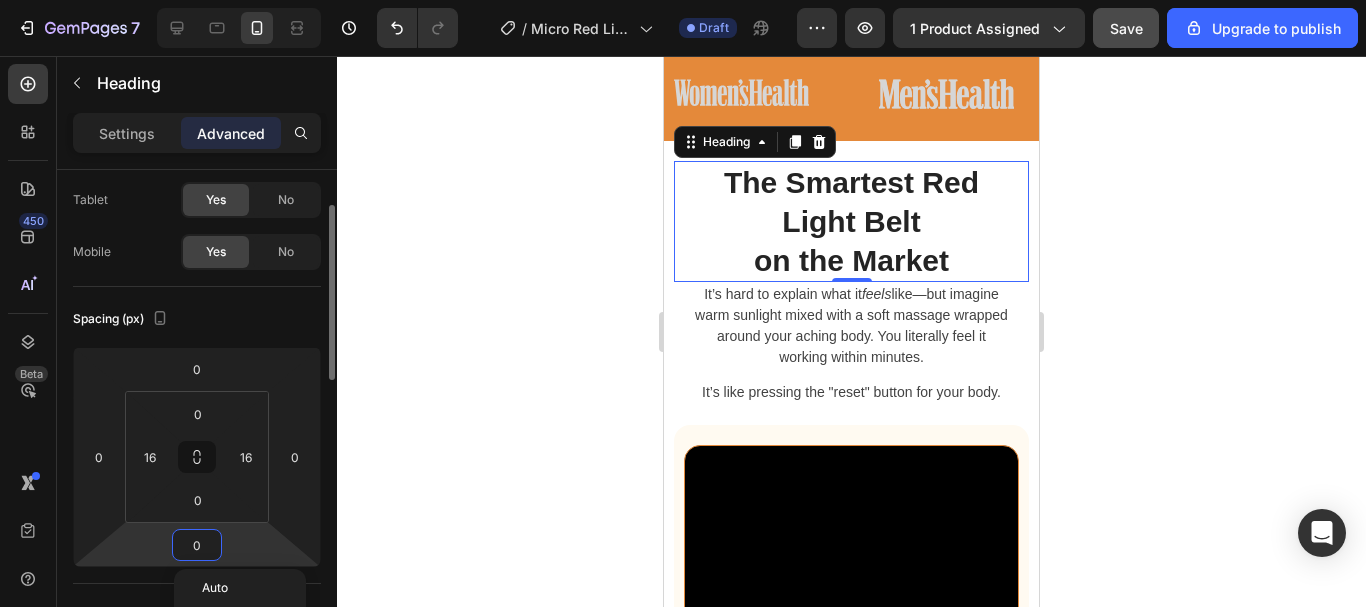 type on "5" 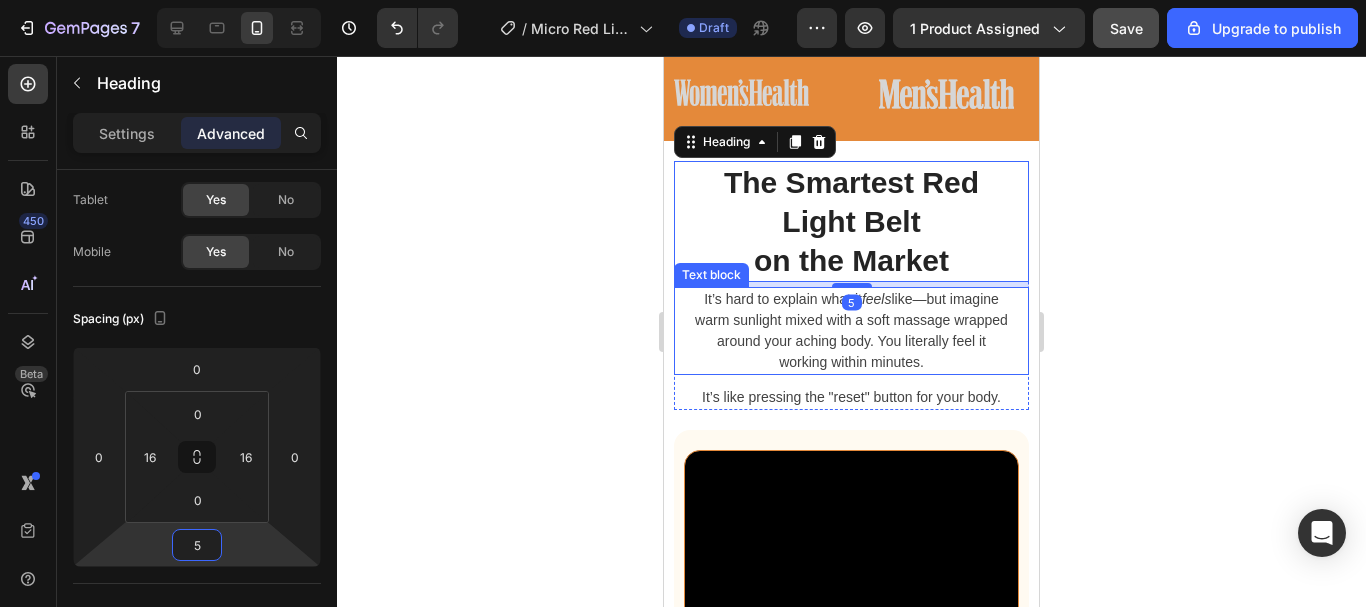 scroll, scrollTop: 2546, scrollLeft: 0, axis: vertical 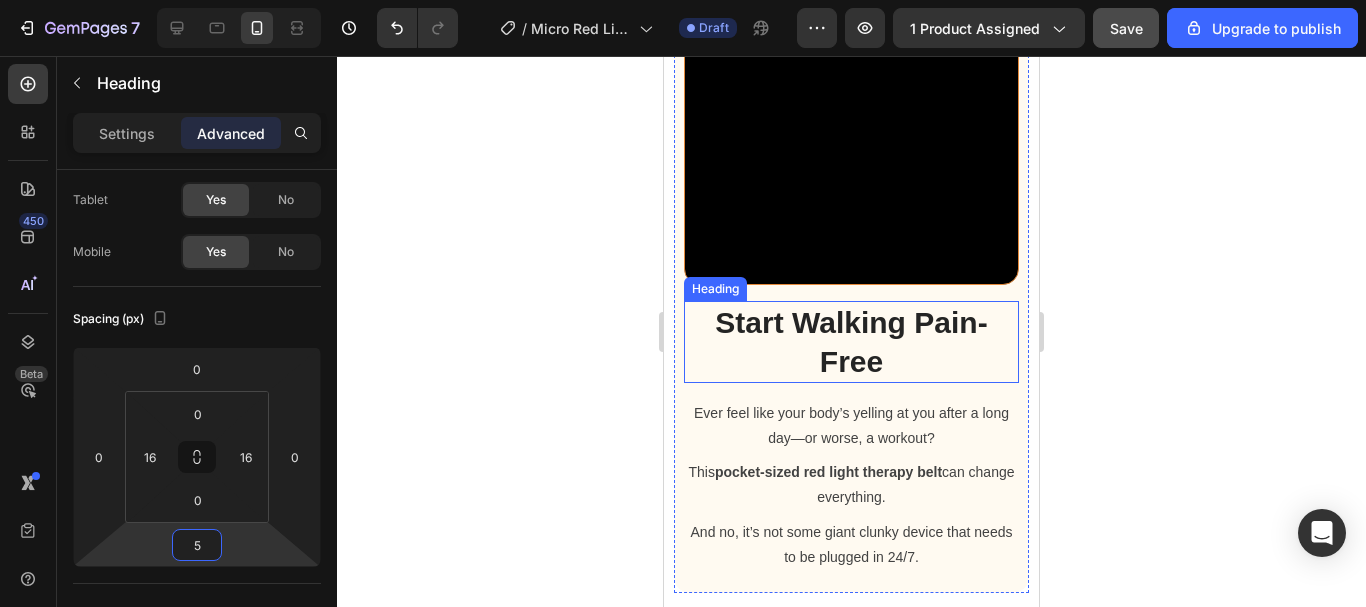 click on "Start Walking Pain-Free" at bounding box center [851, 342] 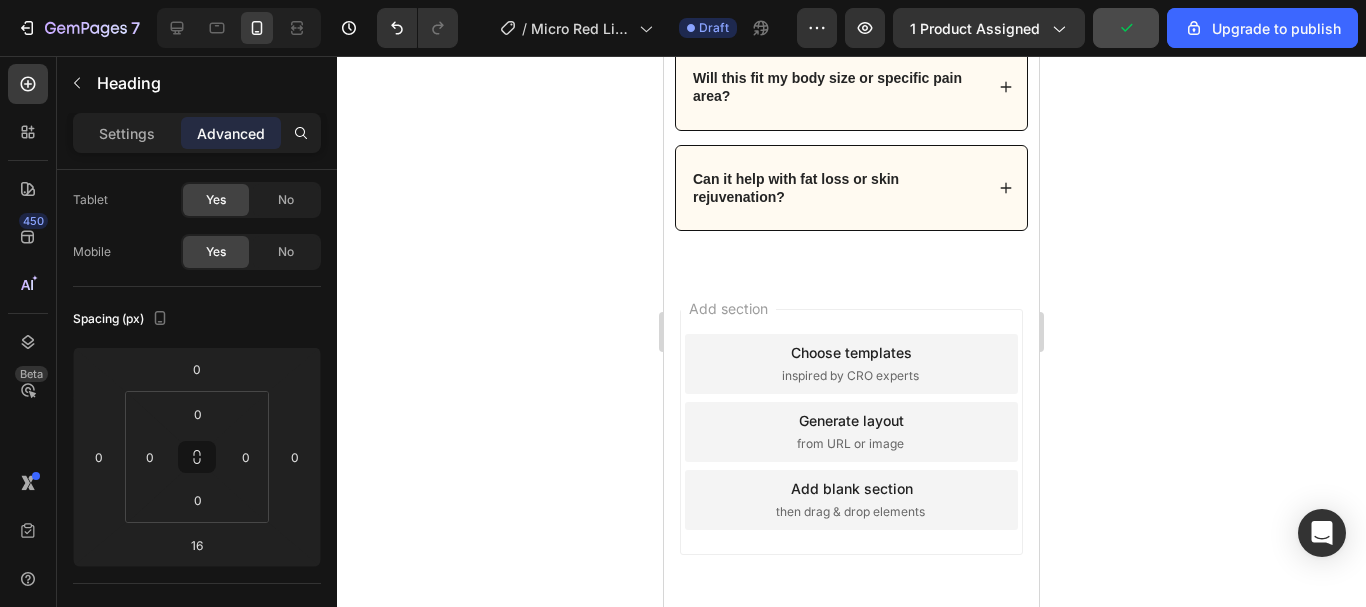 scroll, scrollTop: 6332, scrollLeft: 0, axis: vertical 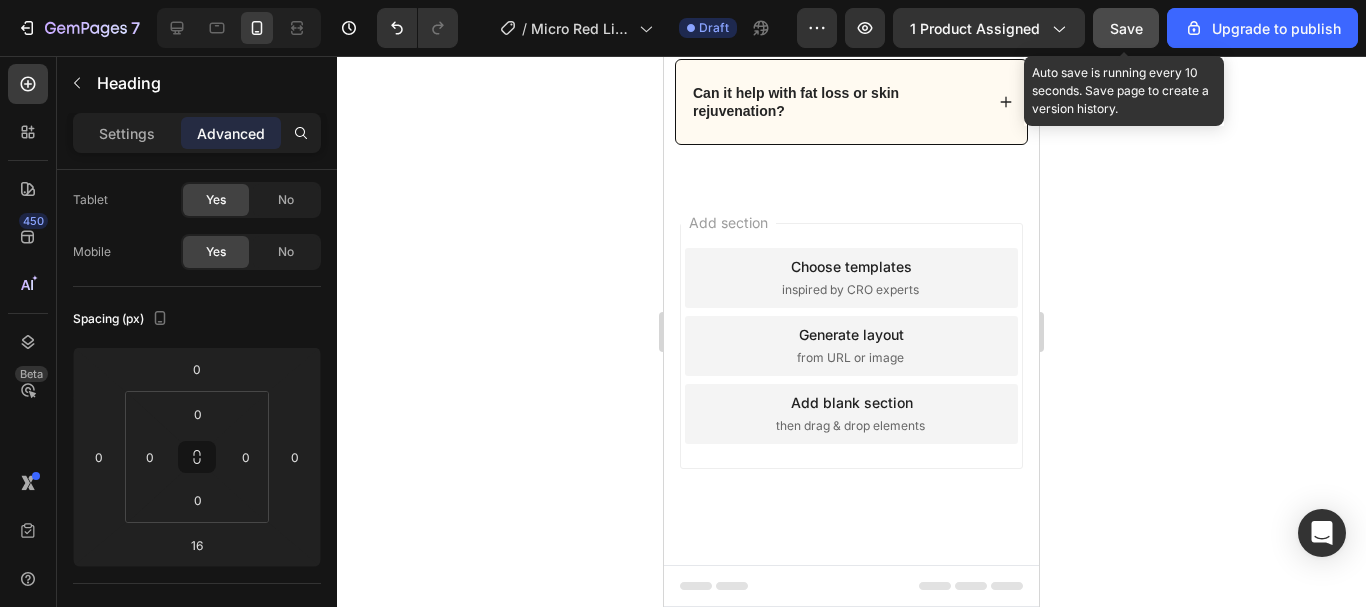 click on "Save" at bounding box center (1126, 28) 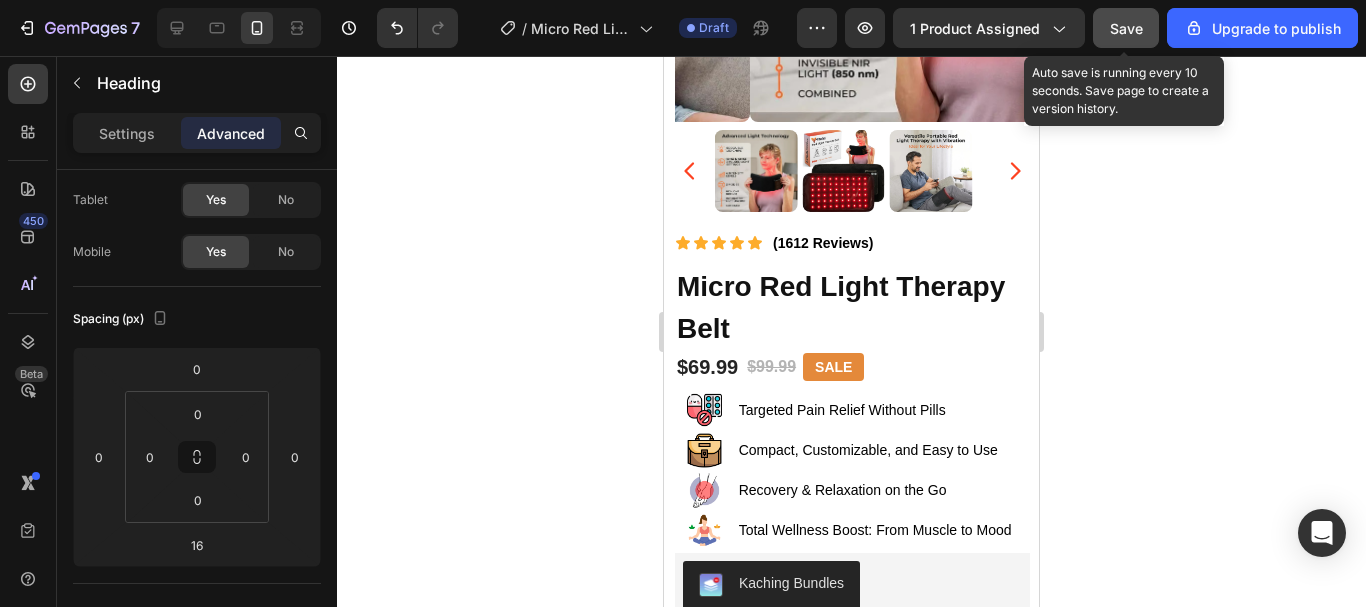 scroll, scrollTop: 1178, scrollLeft: 0, axis: vertical 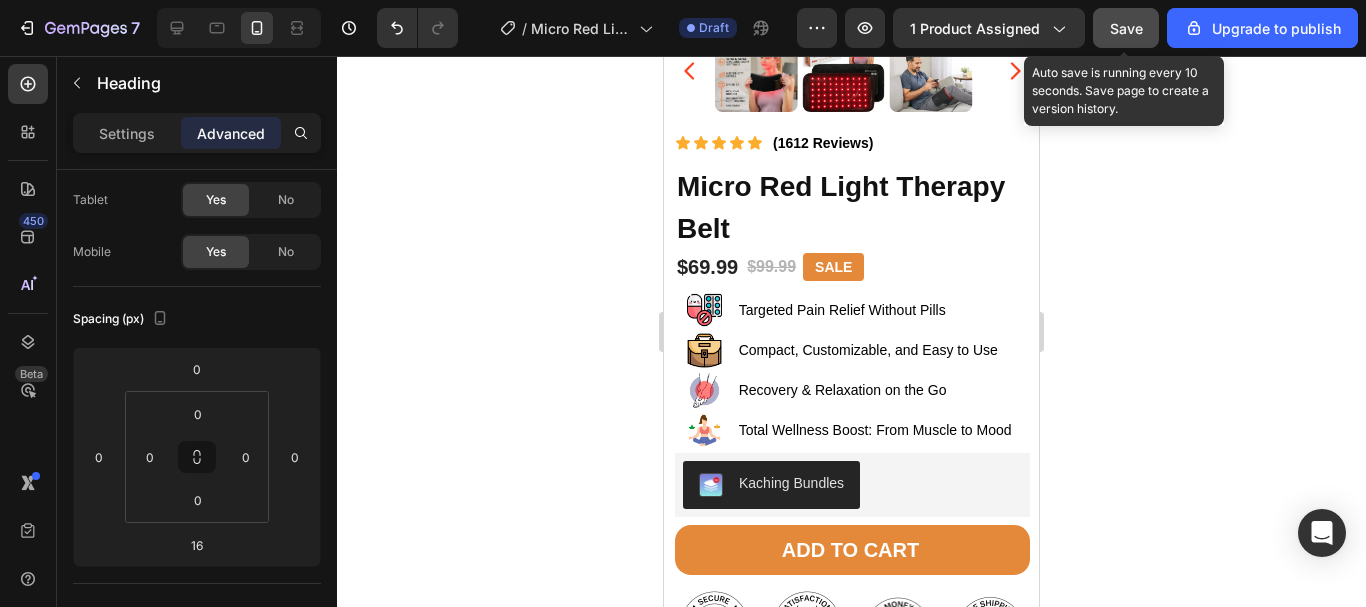 click 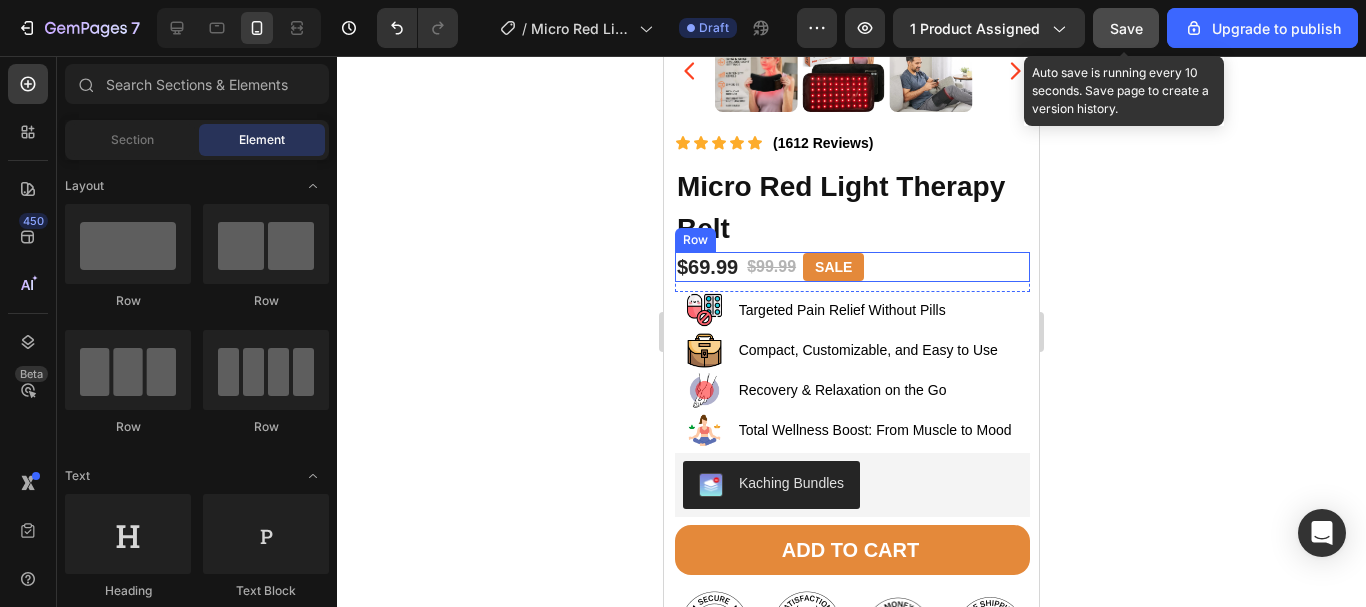 scroll, scrollTop: 1078, scrollLeft: 0, axis: vertical 